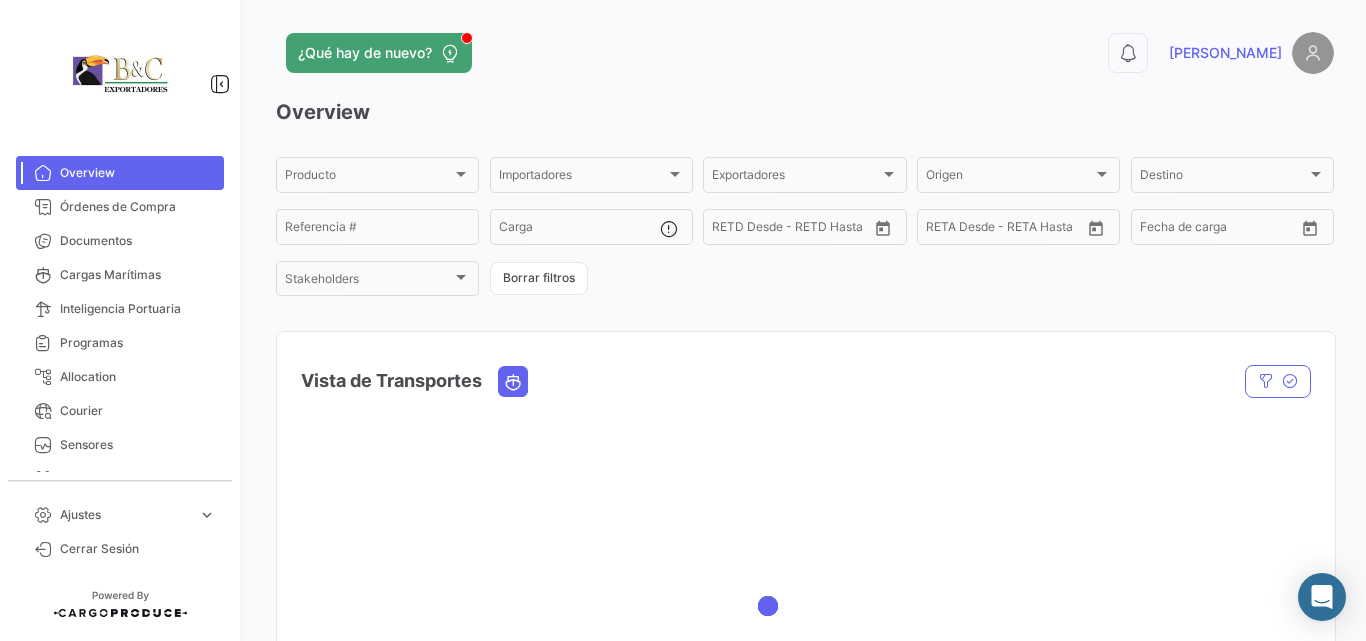 scroll, scrollTop: 0, scrollLeft: 0, axis: both 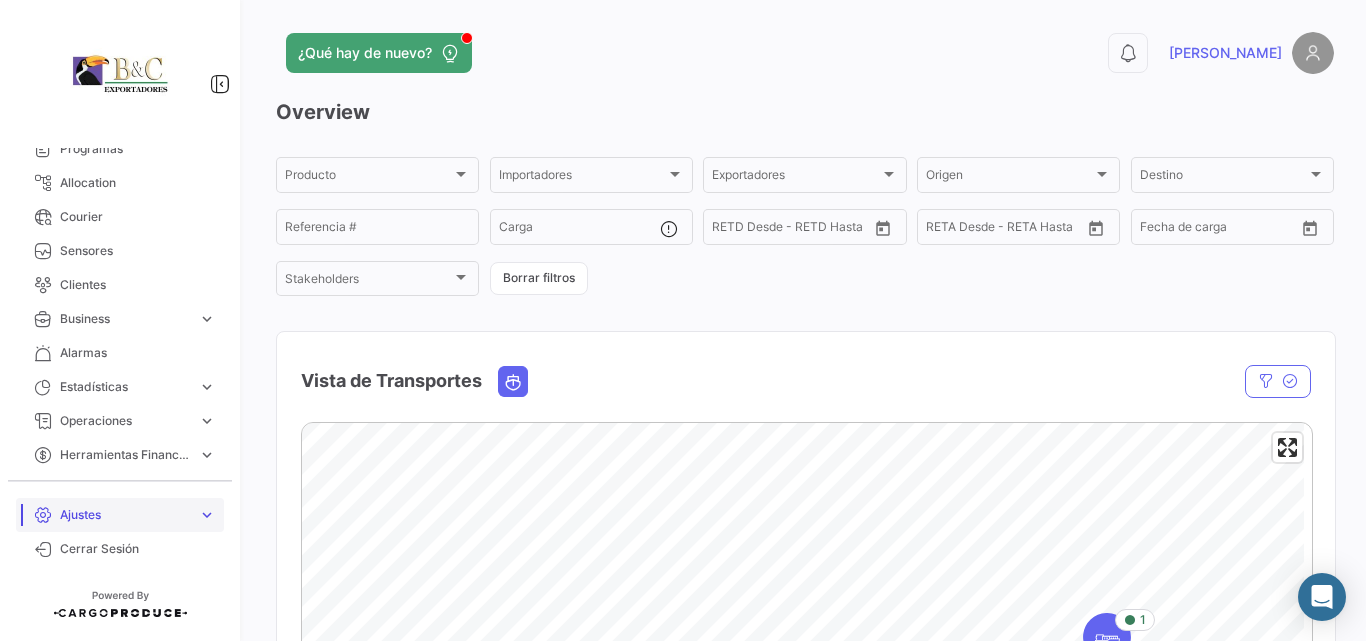 click on "Ajustes" at bounding box center (125, 515) 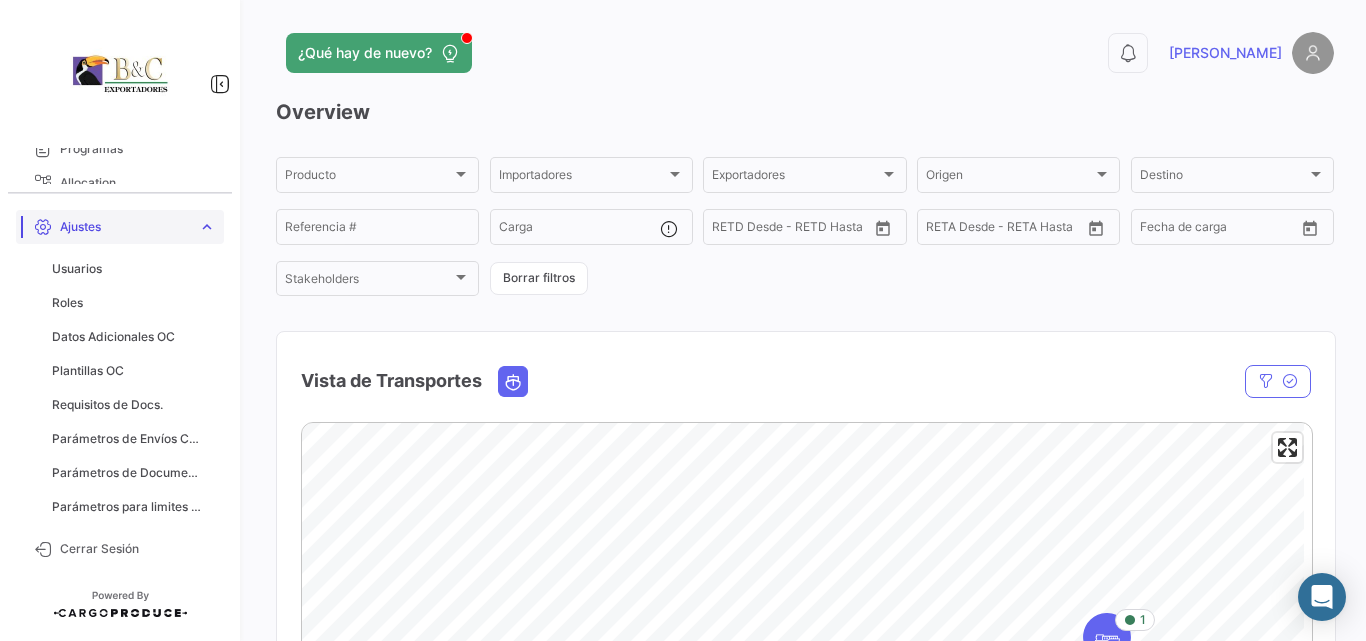 click on "Ajustes" at bounding box center [125, 227] 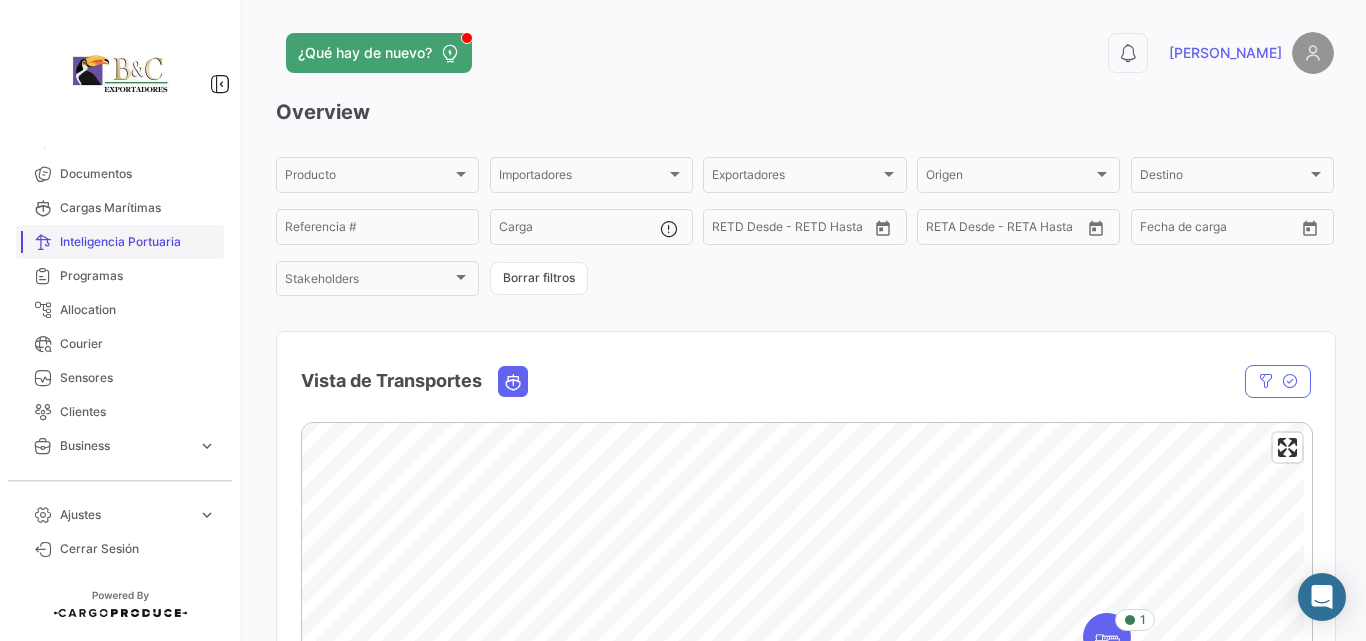scroll, scrollTop: 194, scrollLeft: 0, axis: vertical 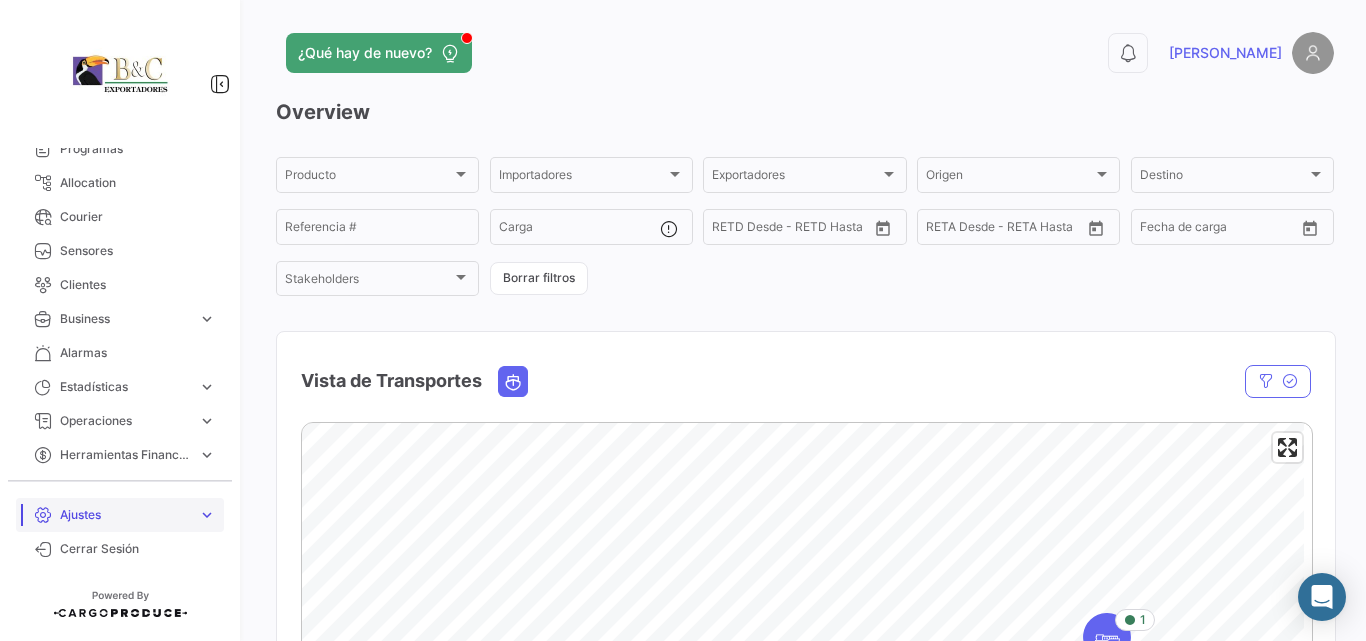 click on "Ajustes" at bounding box center [125, 515] 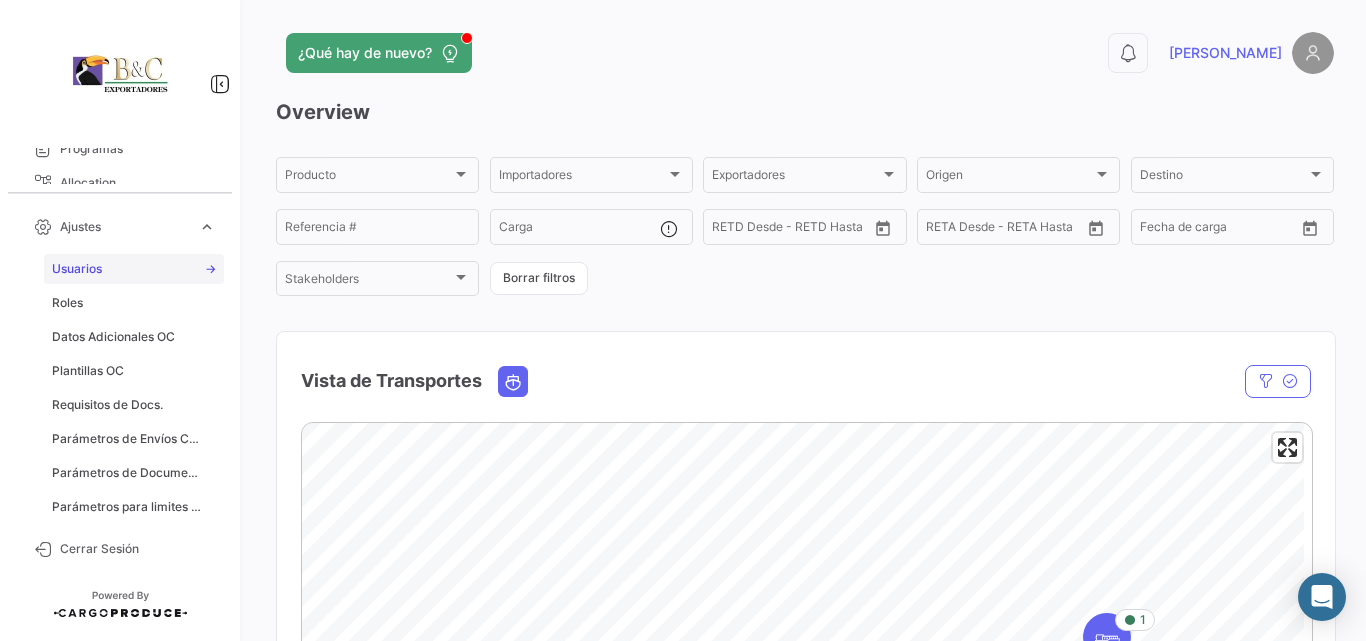click on "Usuarios" at bounding box center (134, 269) 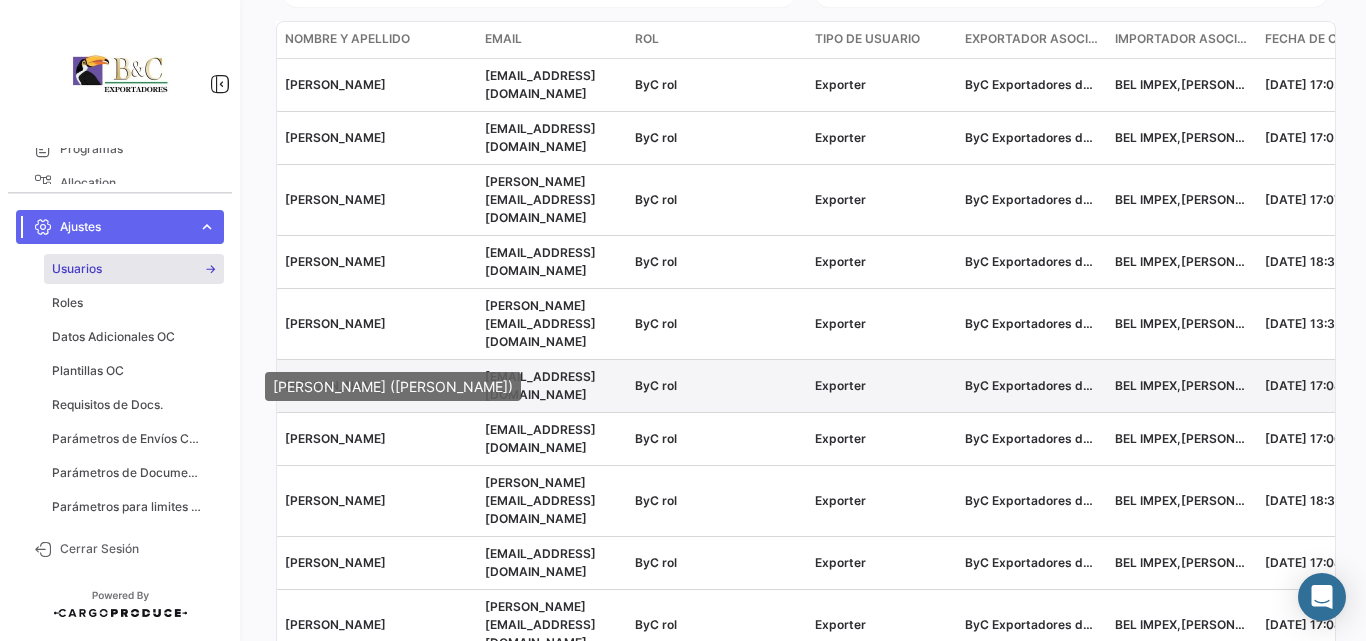 scroll, scrollTop: 505, scrollLeft: 0, axis: vertical 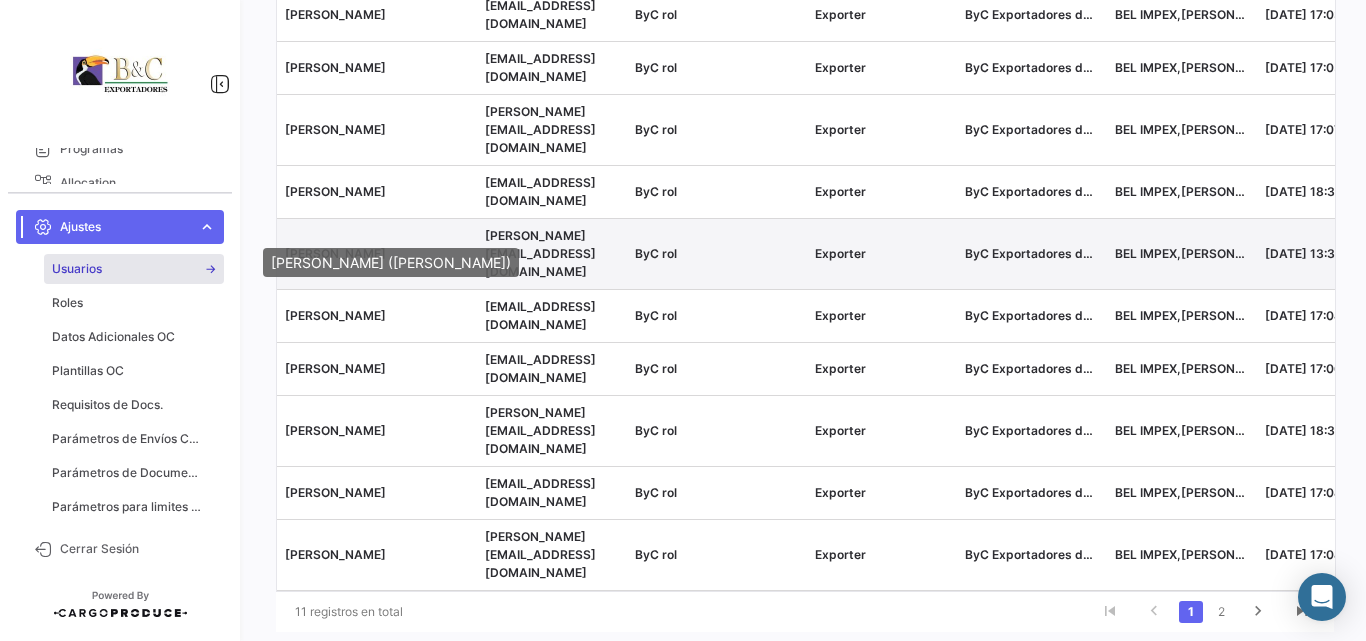 click on "[PERSON_NAME]" 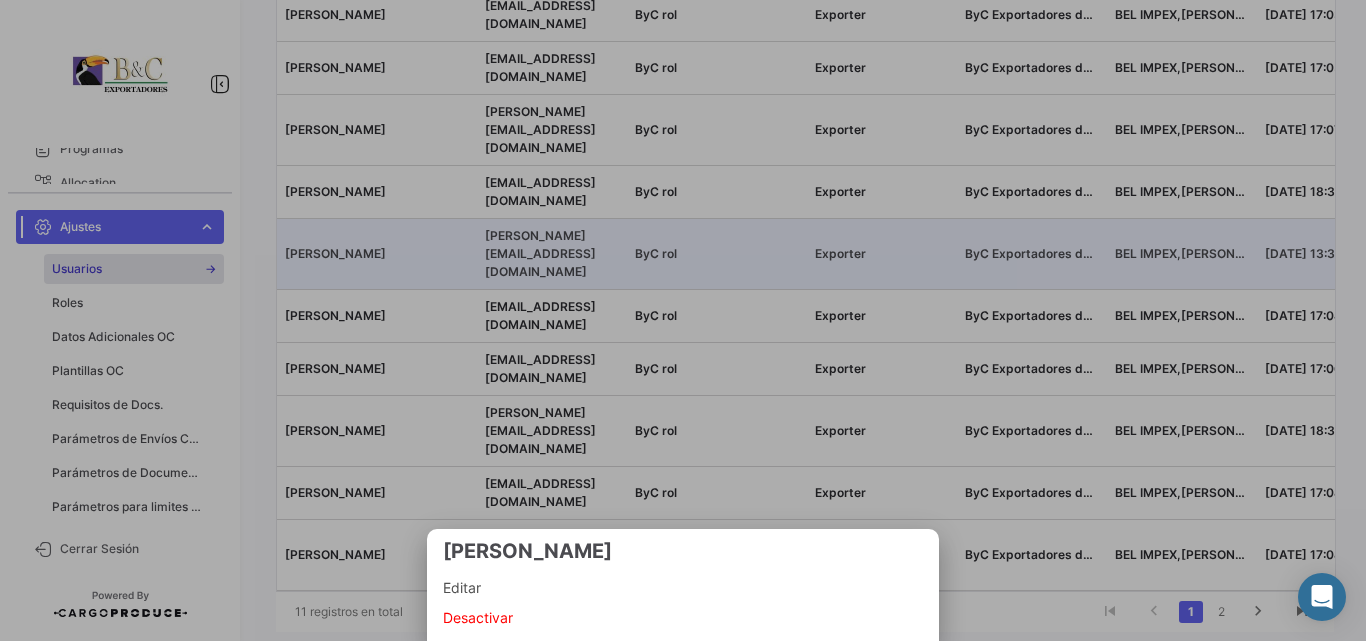 click on "Editar" at bounding box center (683, 588) 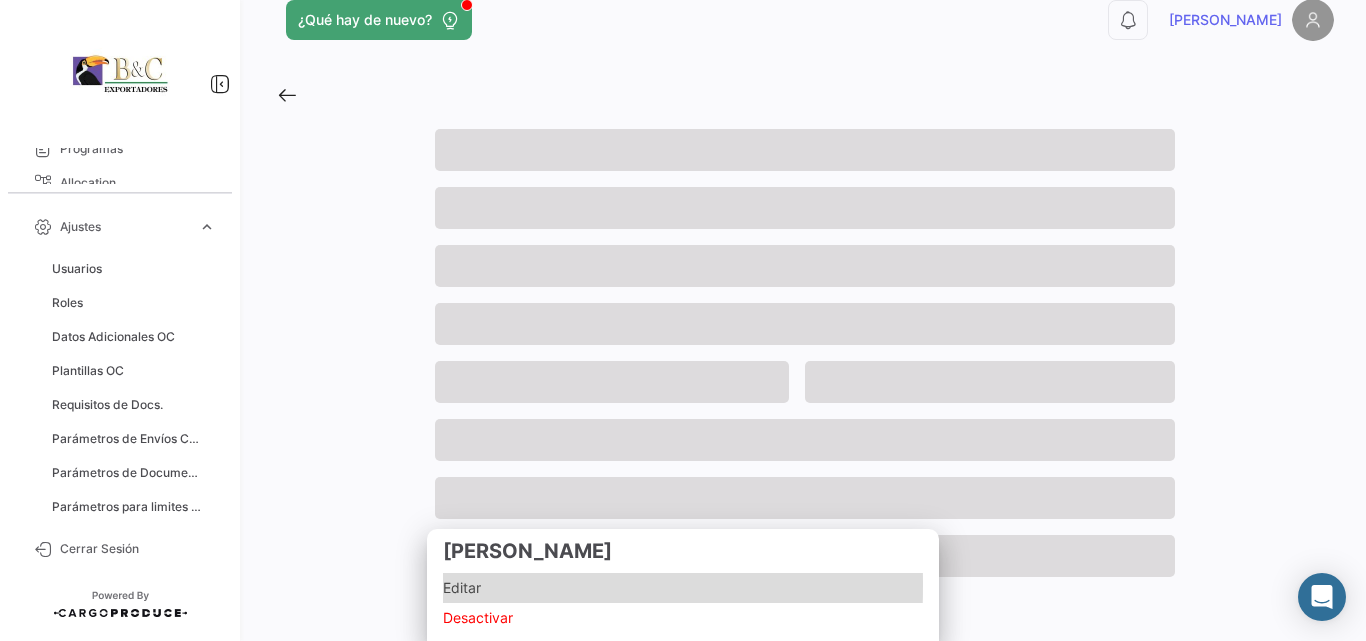 scroll, scrollTop: 0, scrollLeft: 0, axis: both 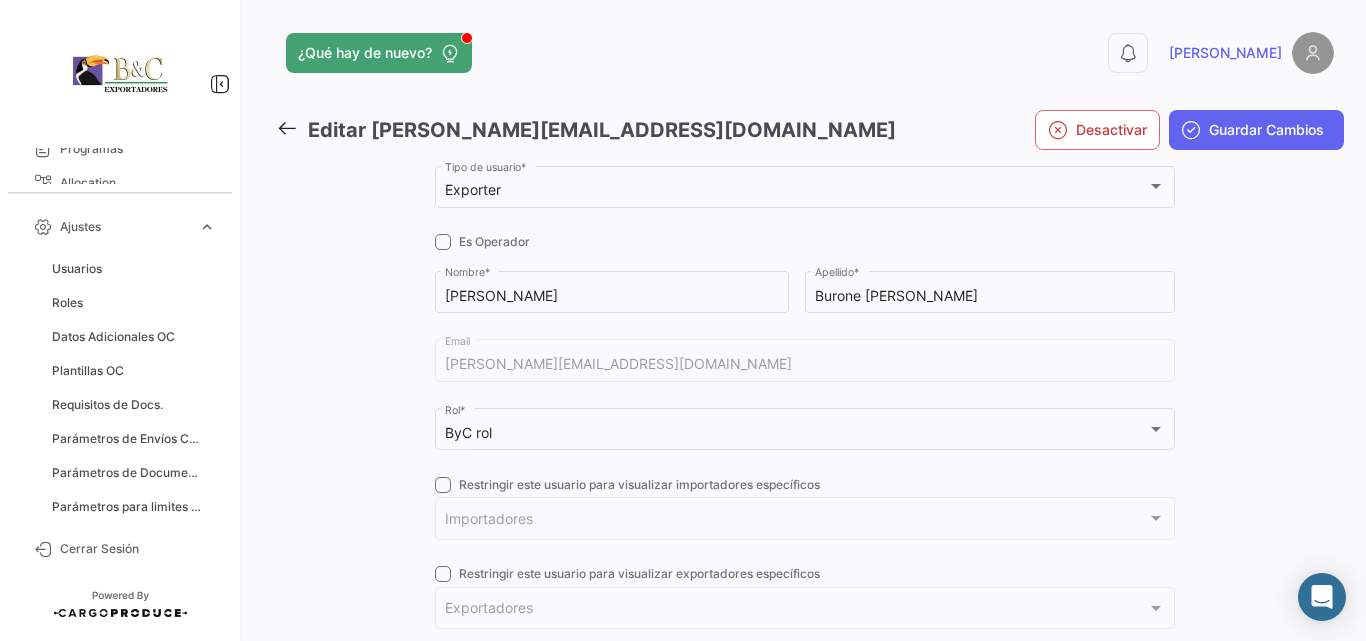 checkbox on "true" 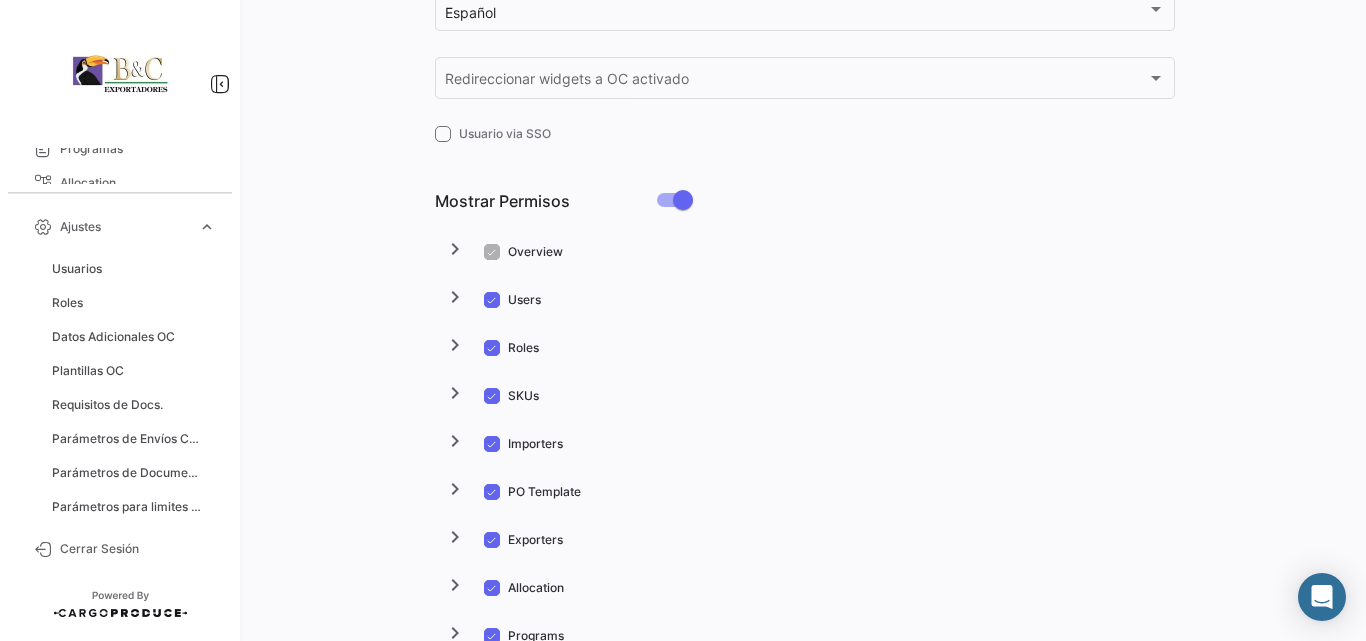 scroll, scrollTop: 800, scrollLeft: 0, axis: vertical 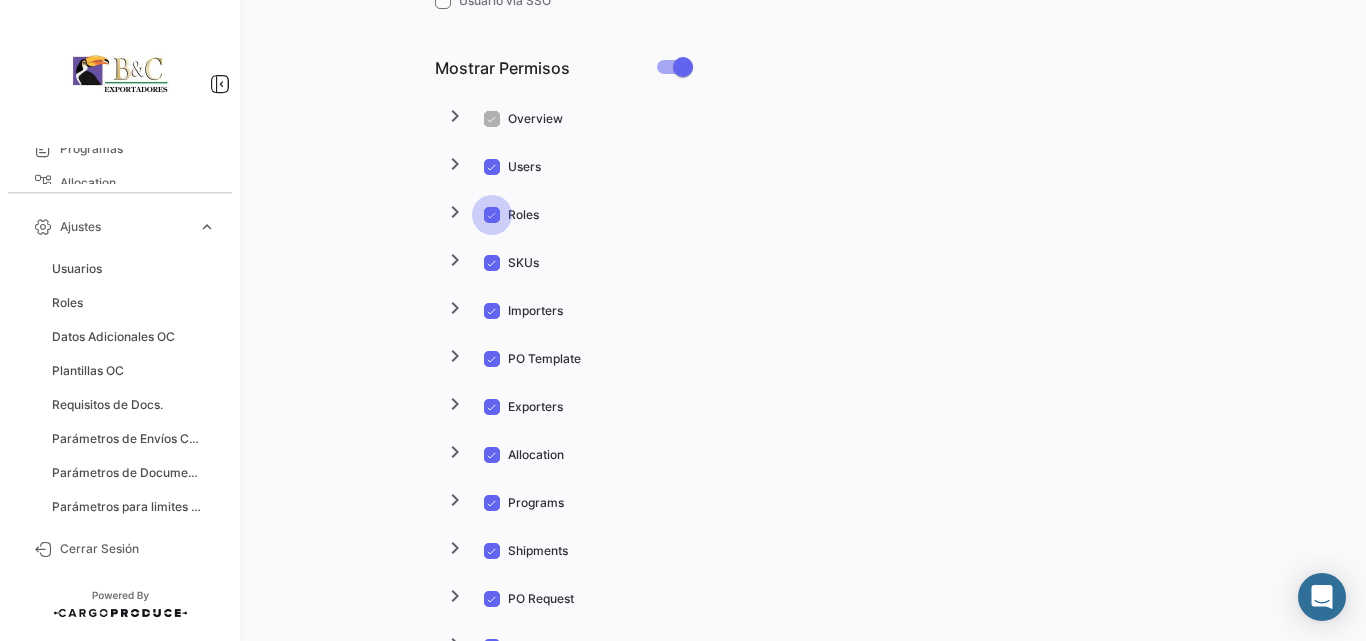 click at bounding box center (492, 215) 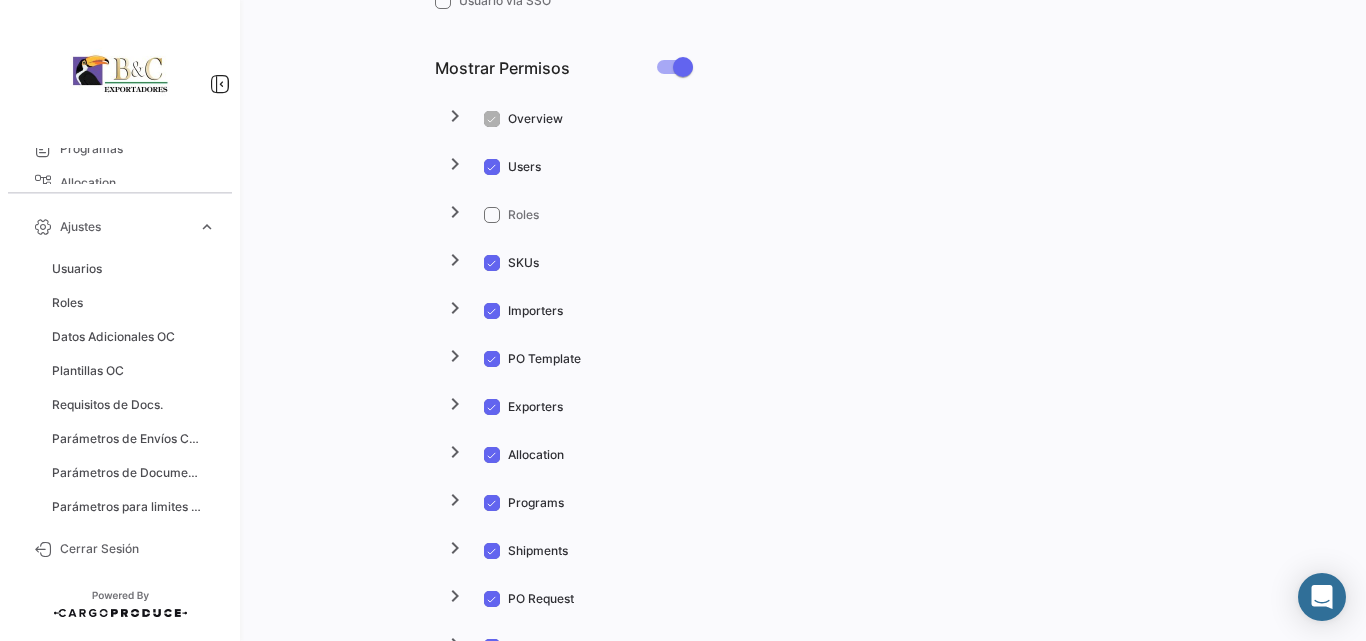 drag, startPoint x: 487, startPoint y: 216, endPoint x: 407, endPoint y: 297, distance: 113.84639 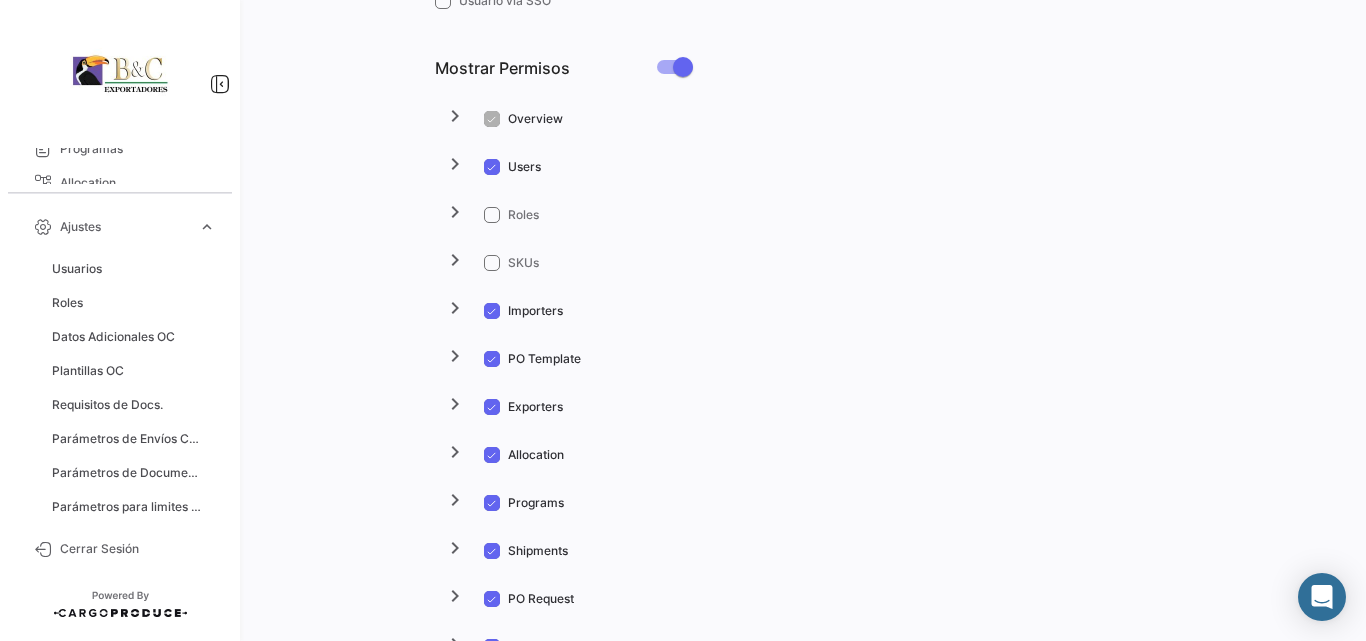 click at bounding box center [492, 311] 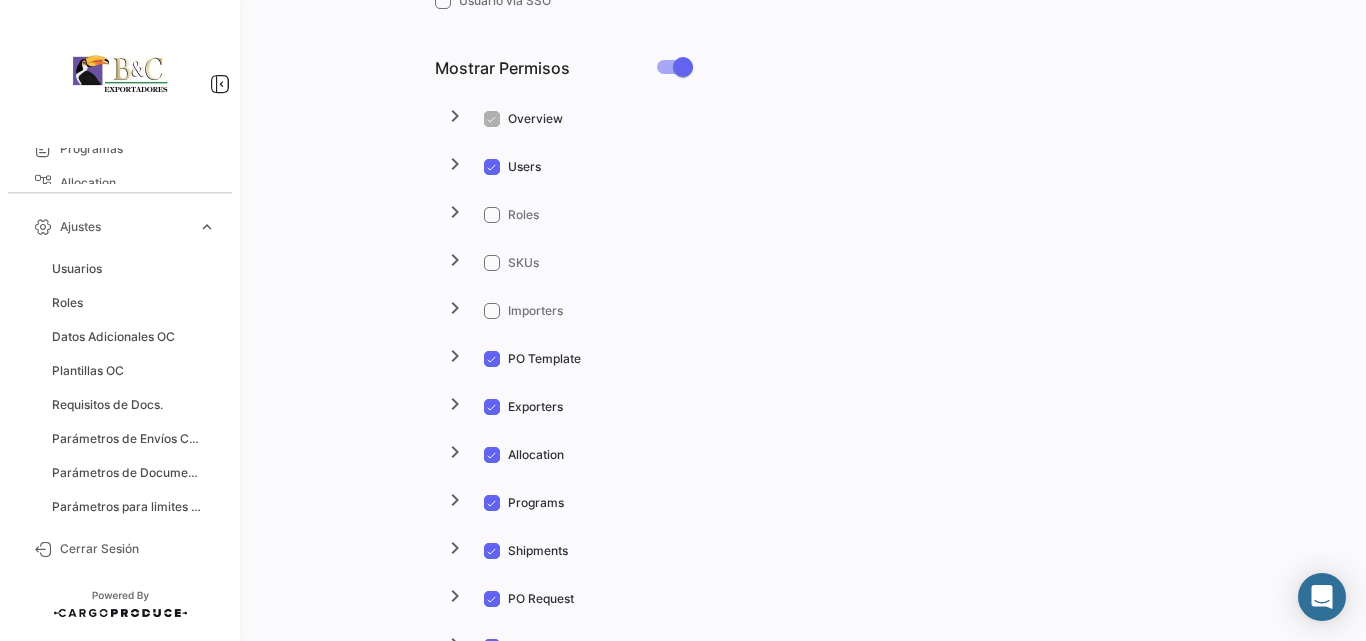click at bounding box center [492, 359] 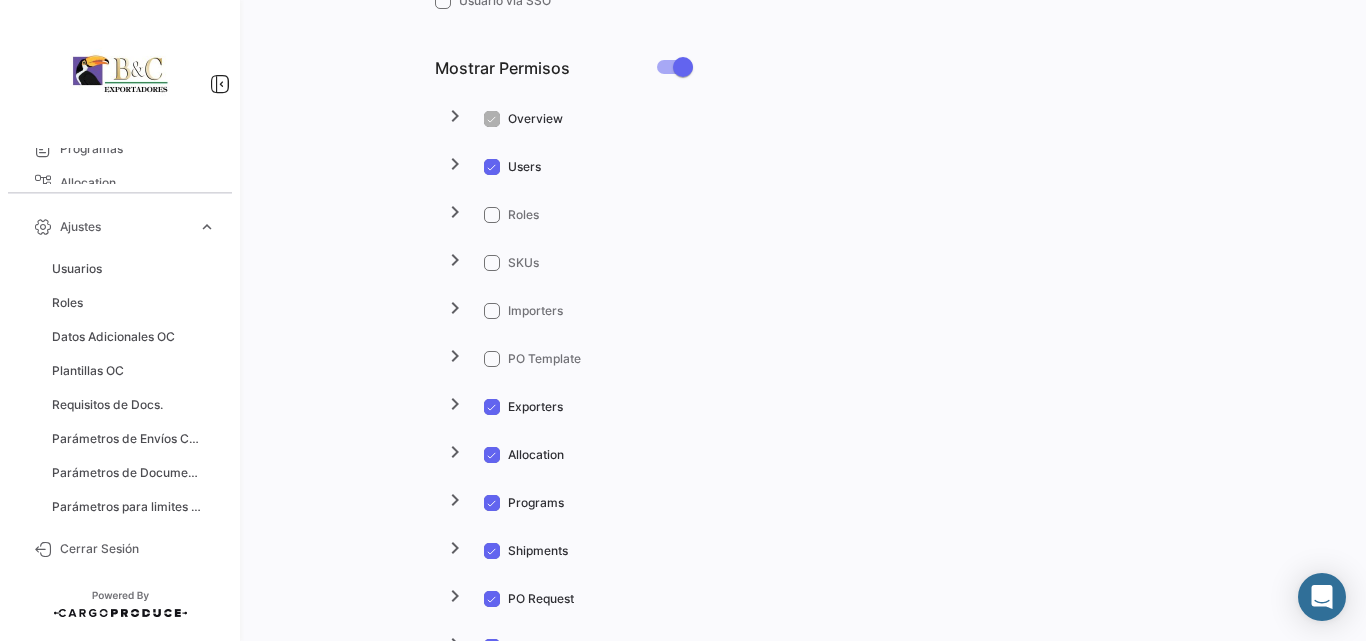 scroll, scrollTop: 933, scrollLeft: 0, axis: vertical 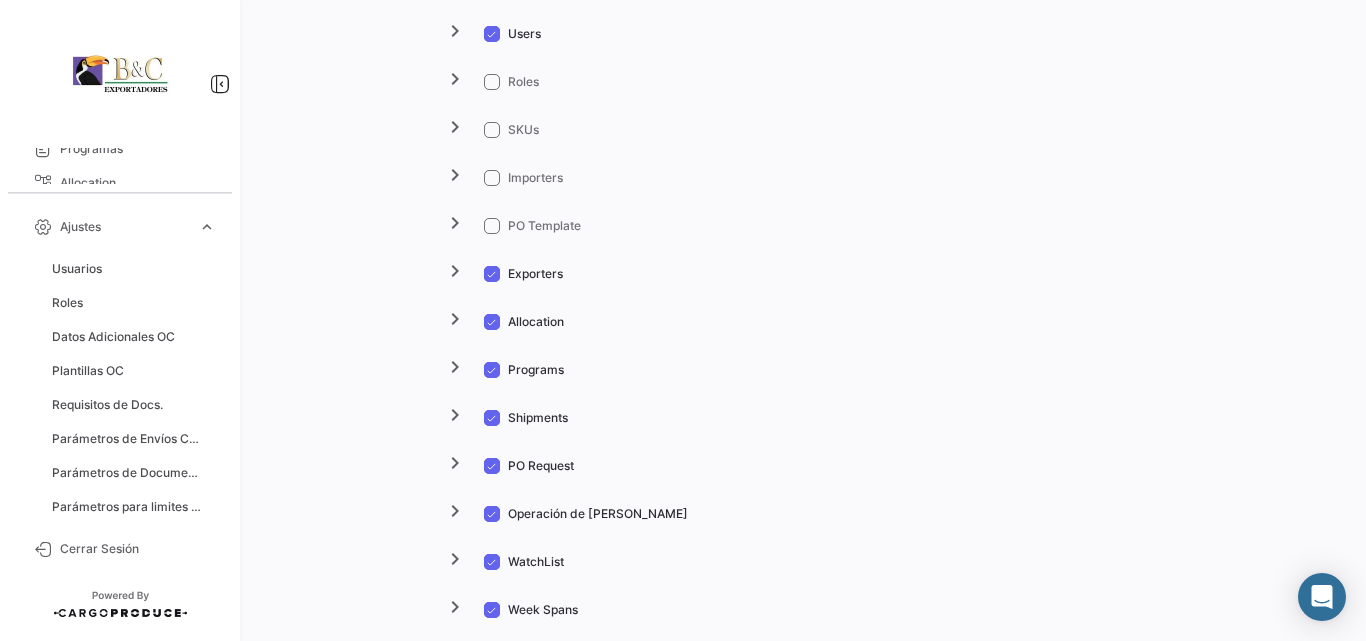 click at bounding box center (492, 274) 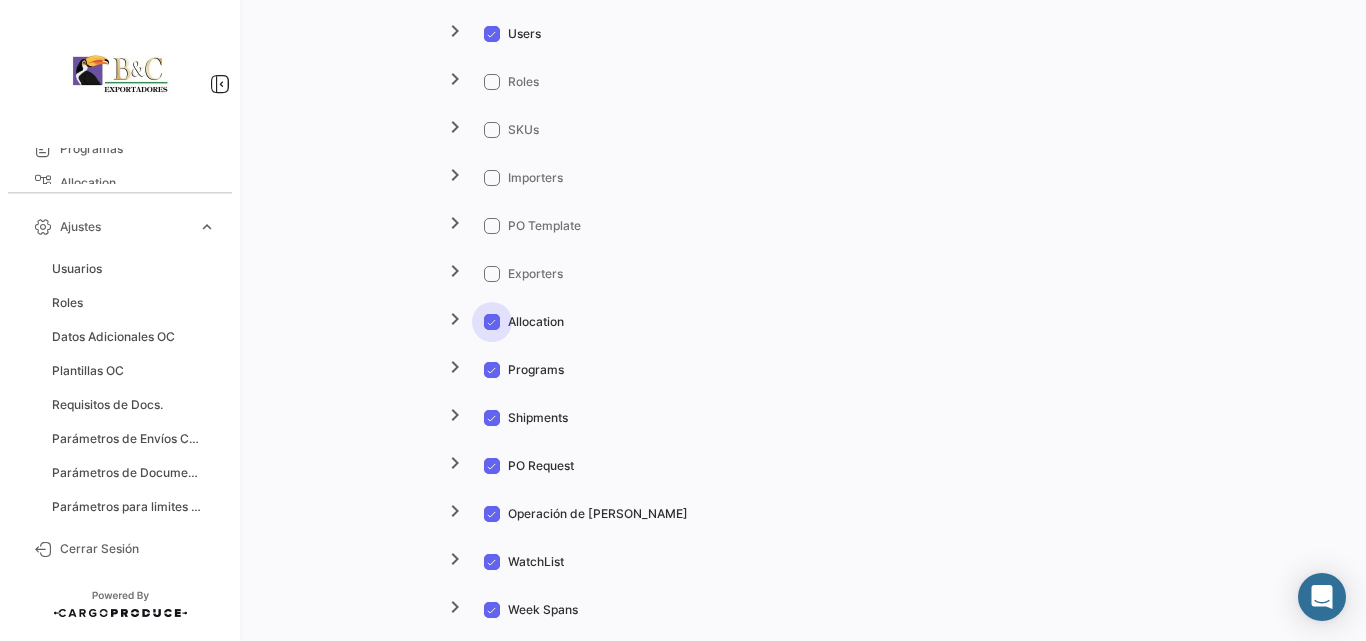click at bounding box center [492, 322] 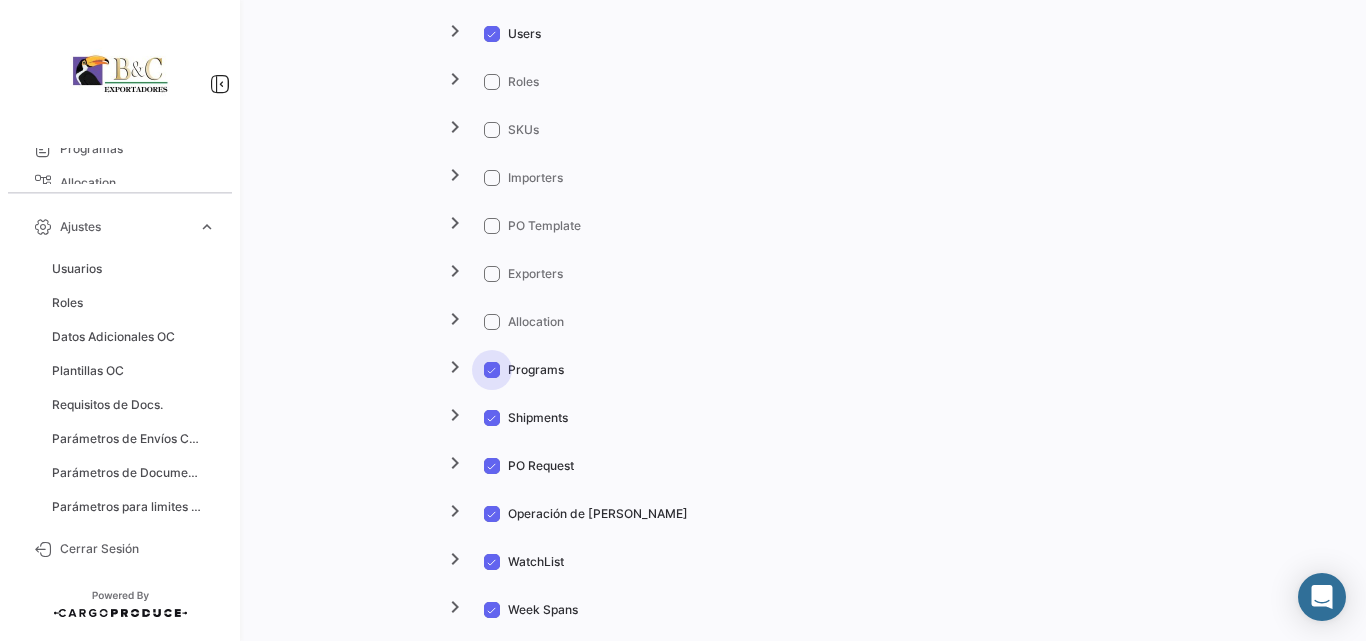 click at bounding box center [492, 370] 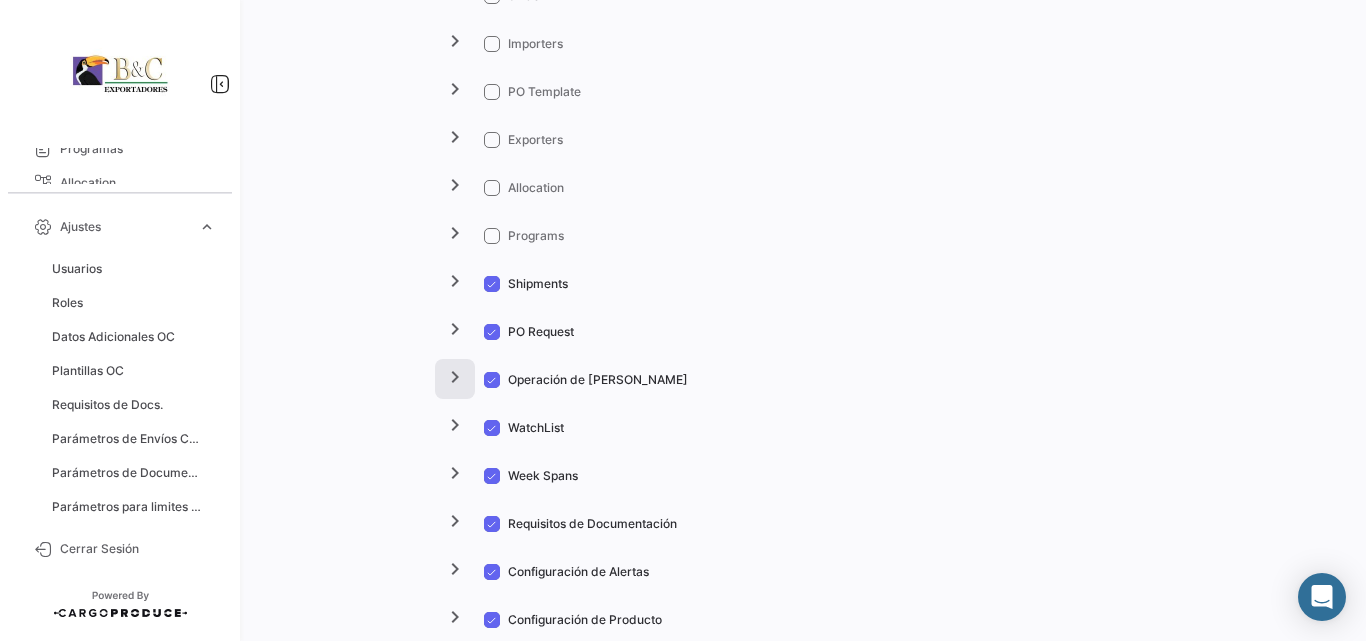 scroll, scrollTop: 1200, scrollLeft: 0, axis: vertical 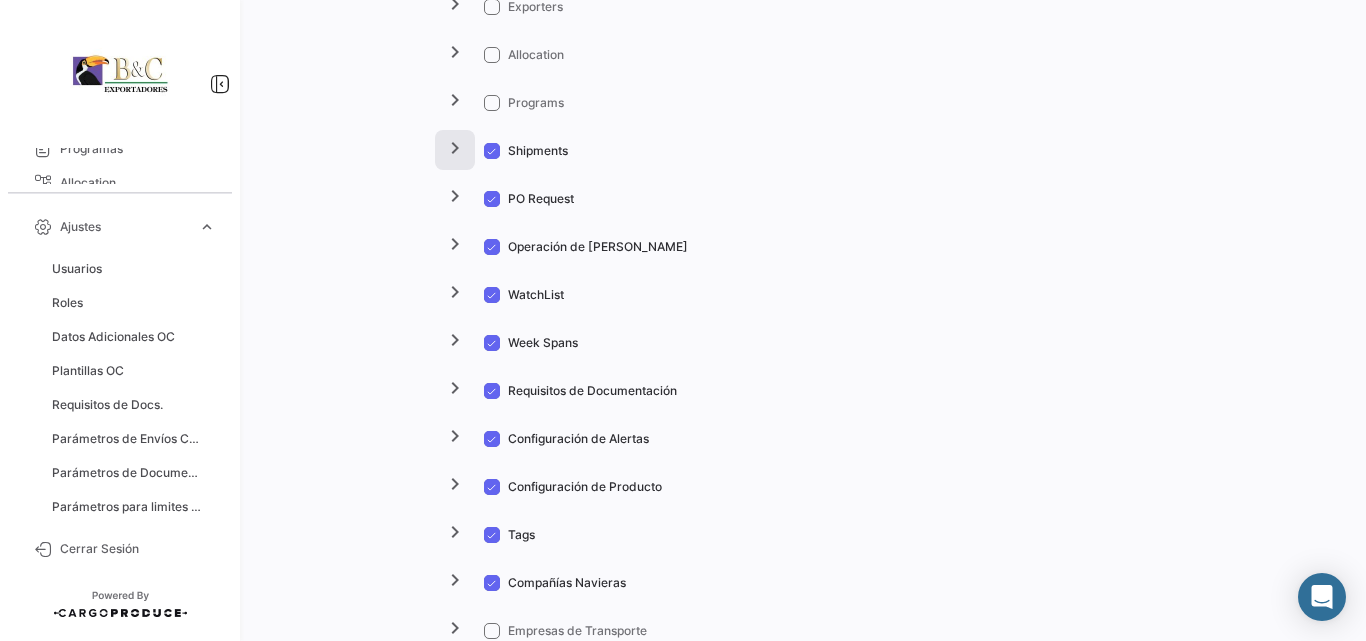 click on "chevron_right" 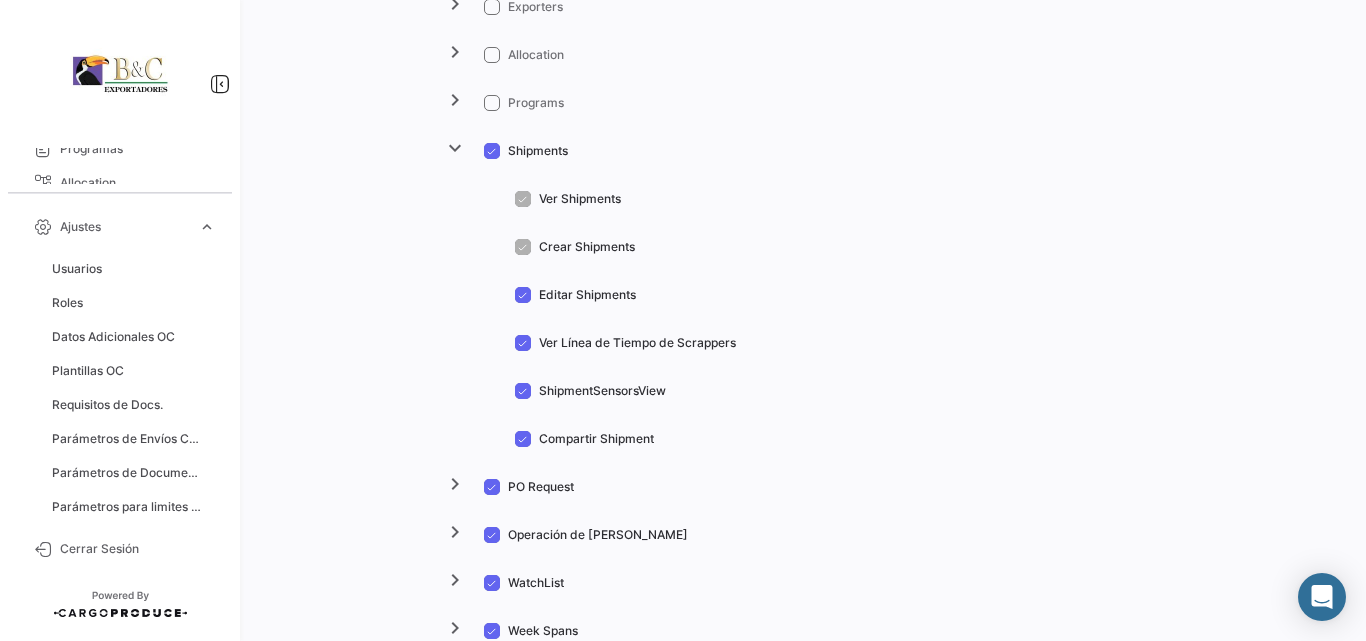 click at bounding box center [523, 343] 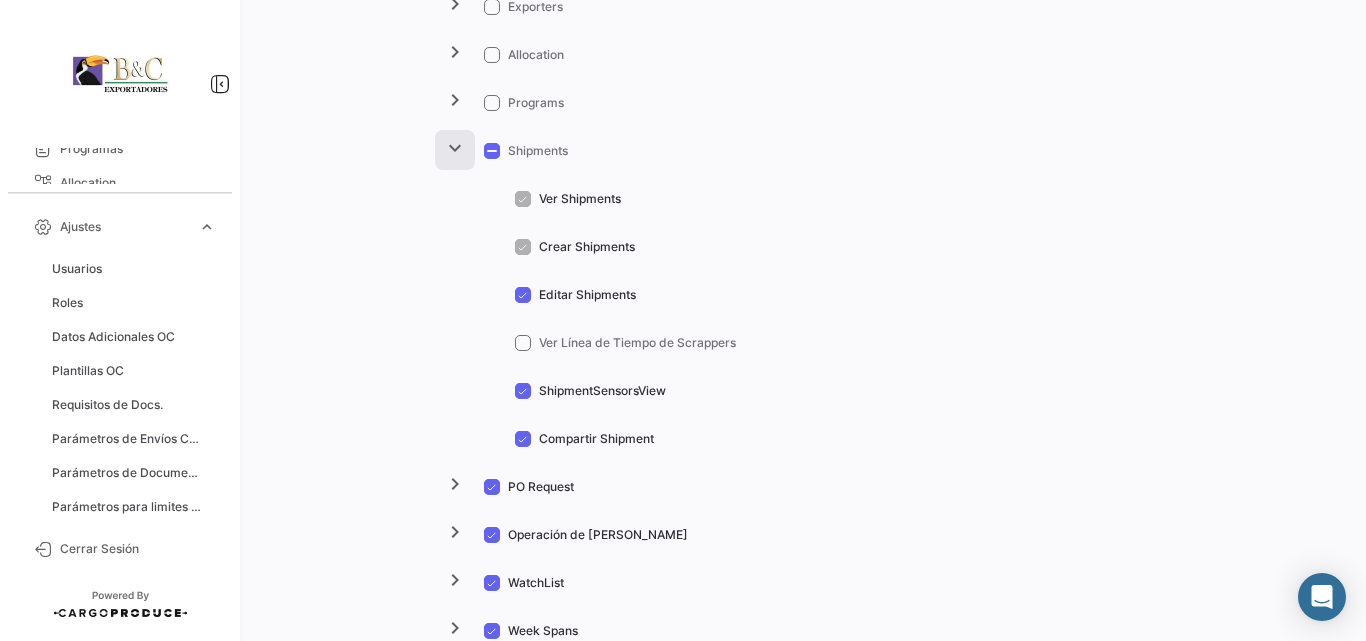 click on "expand_more" 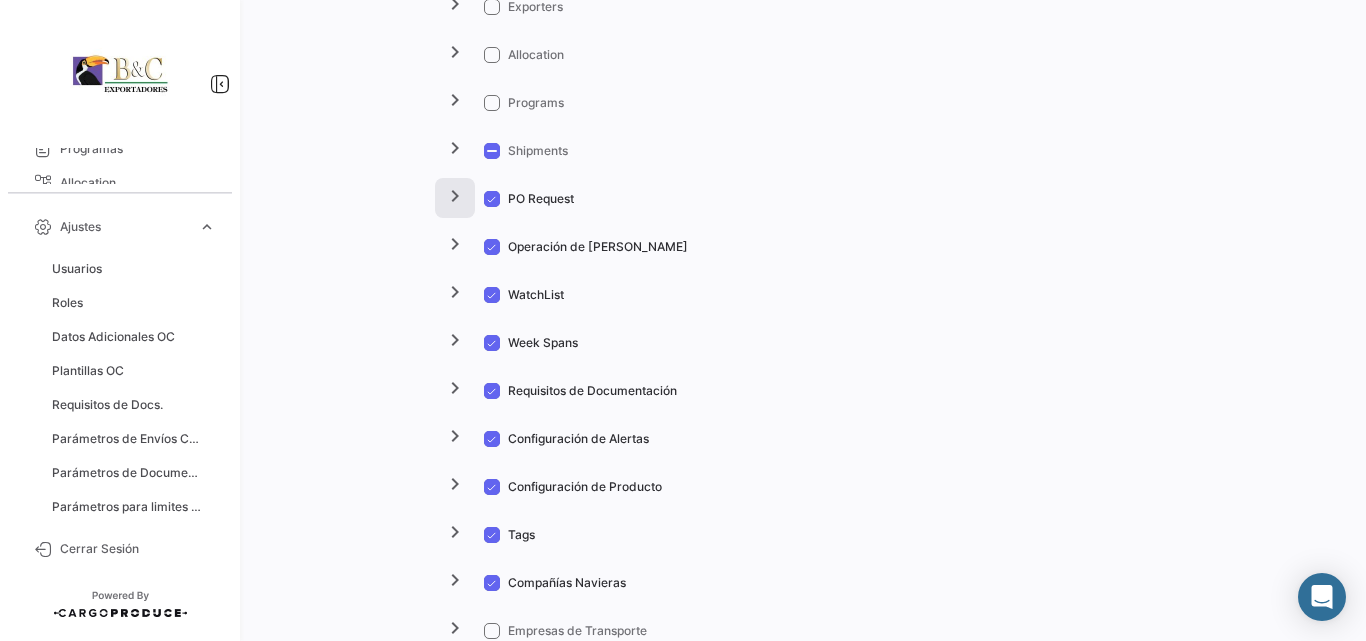 click on "chevron_right" 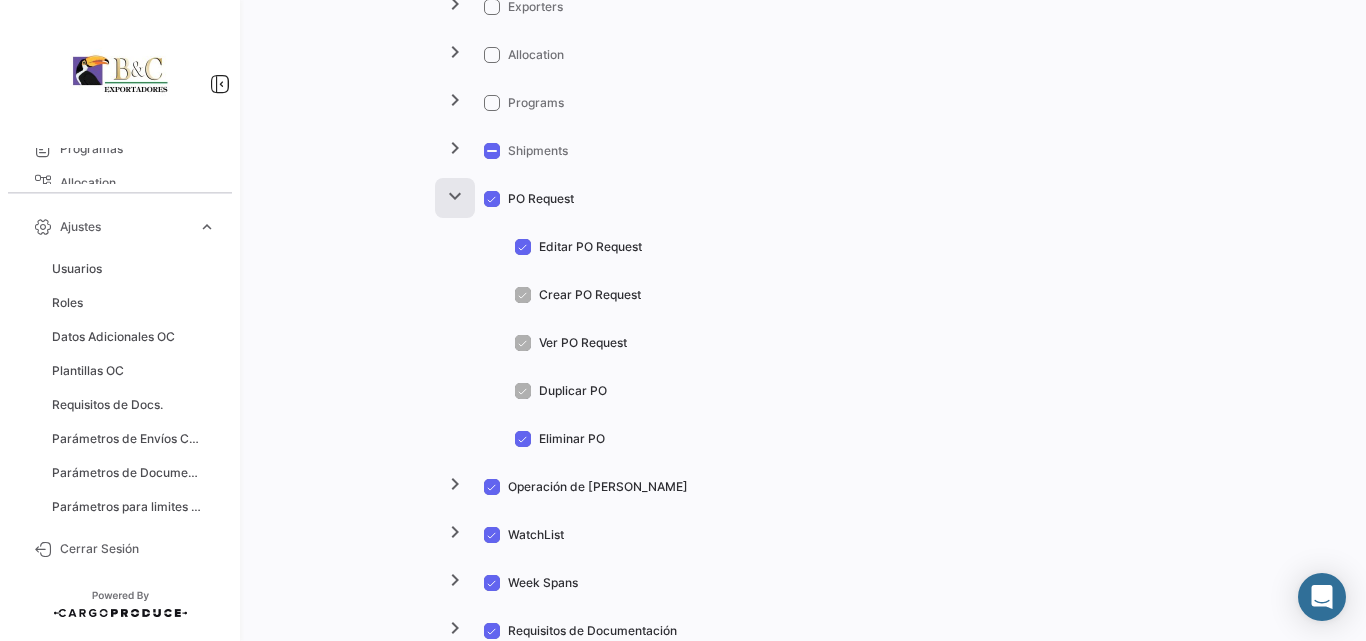 click on "expand_more" 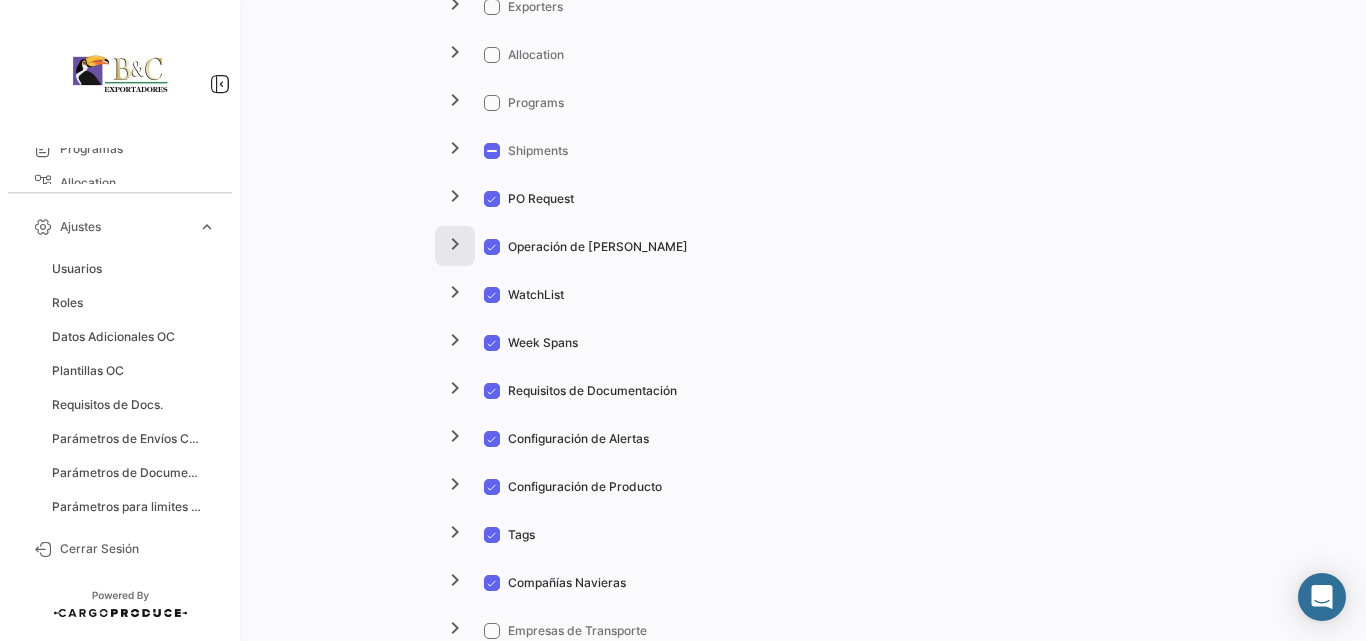 scroll, scrollTop: 1333, scrollLeft: 0, axis: vertical 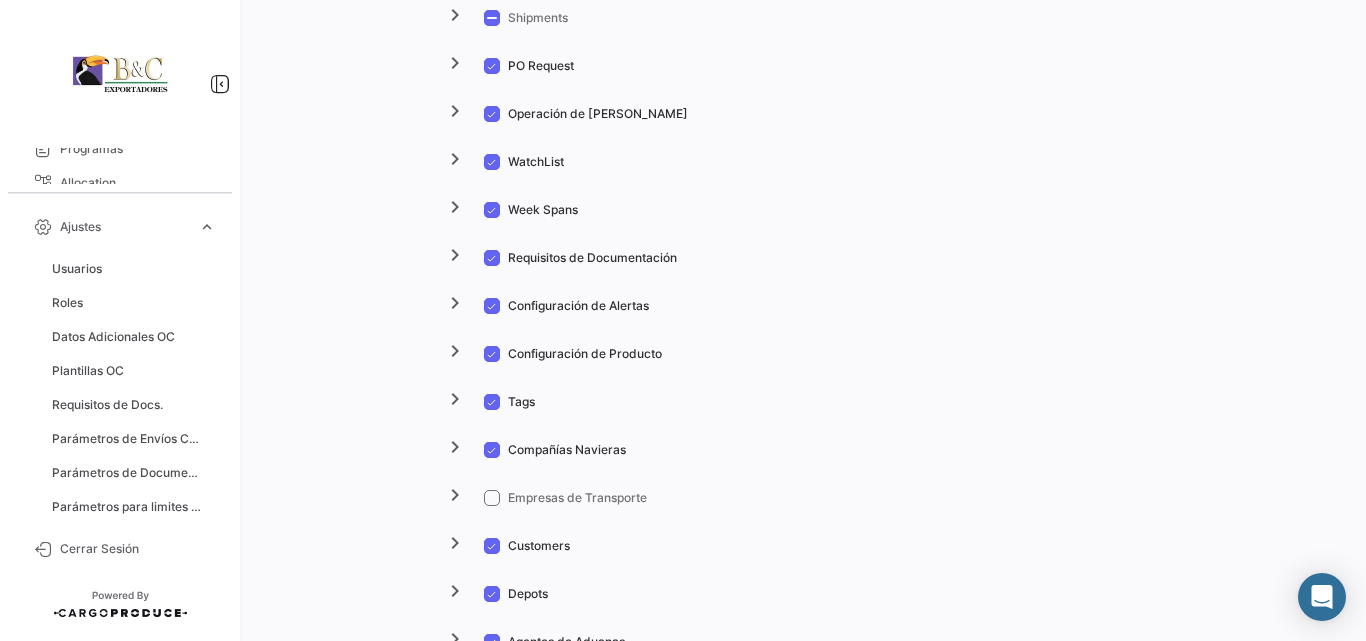 click at bounding box center [492, 162] 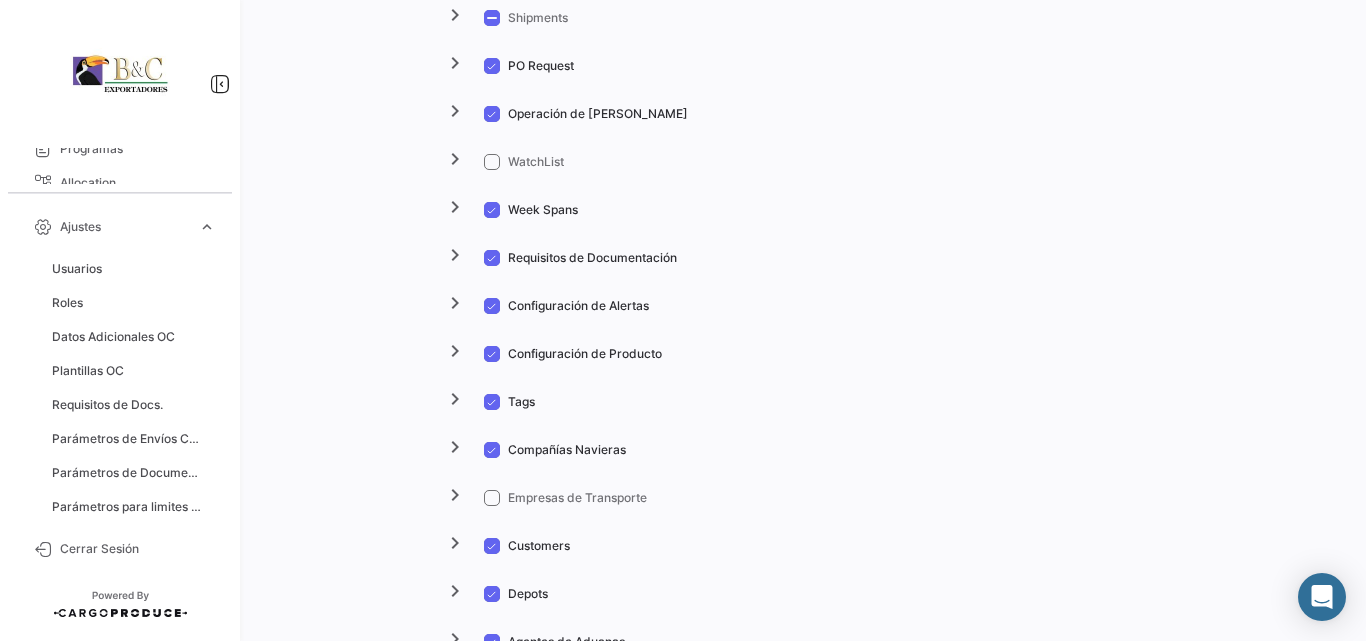 click at bounding box center [492, 210] 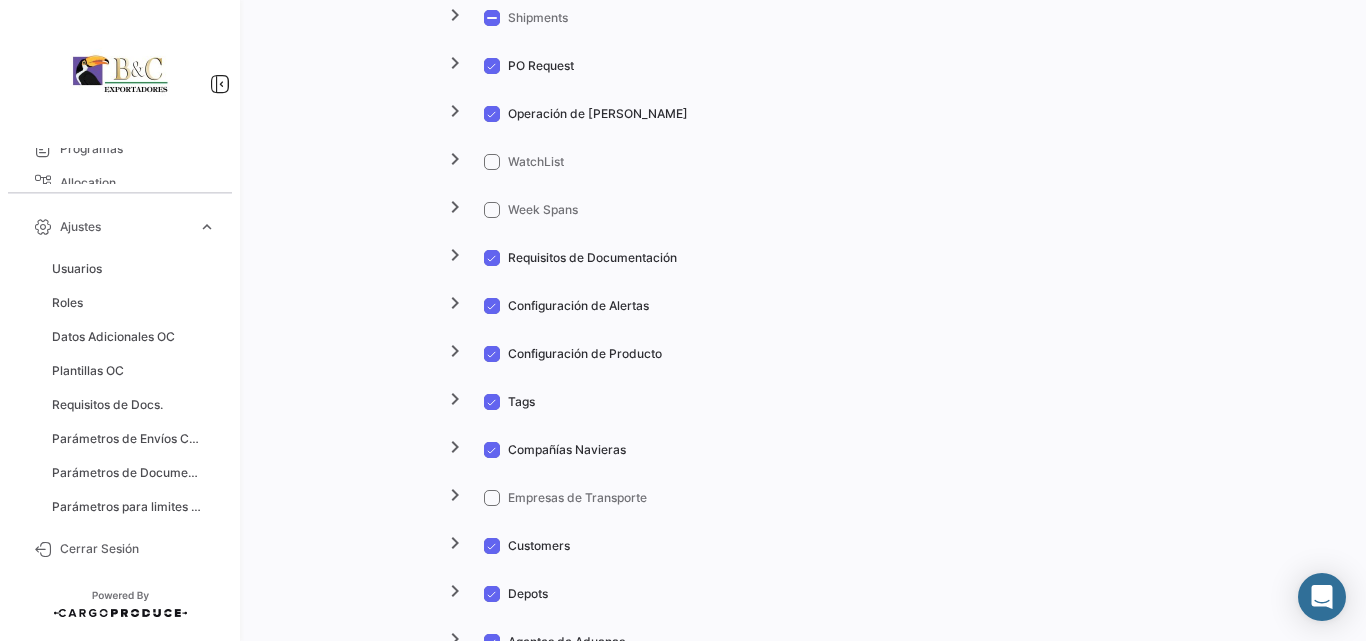 scroll, scrollTop: 1467, scrollLeft: 0, axis: vertical 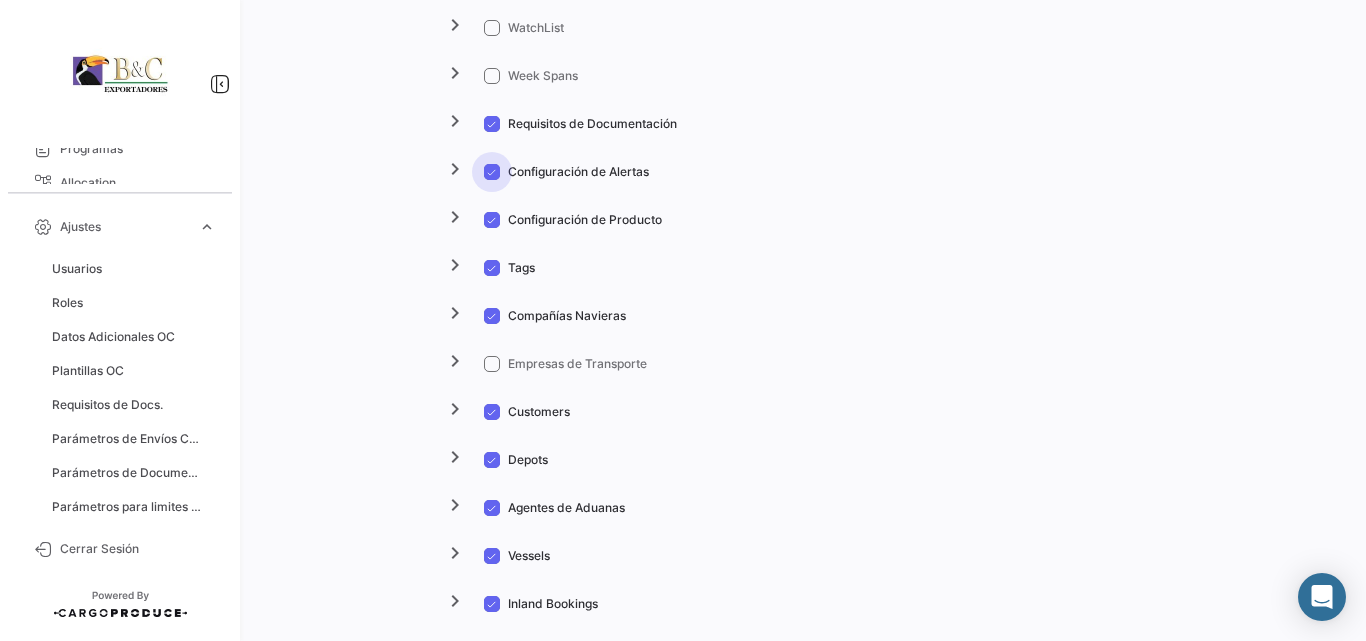 click at bounding box center [492, 172] 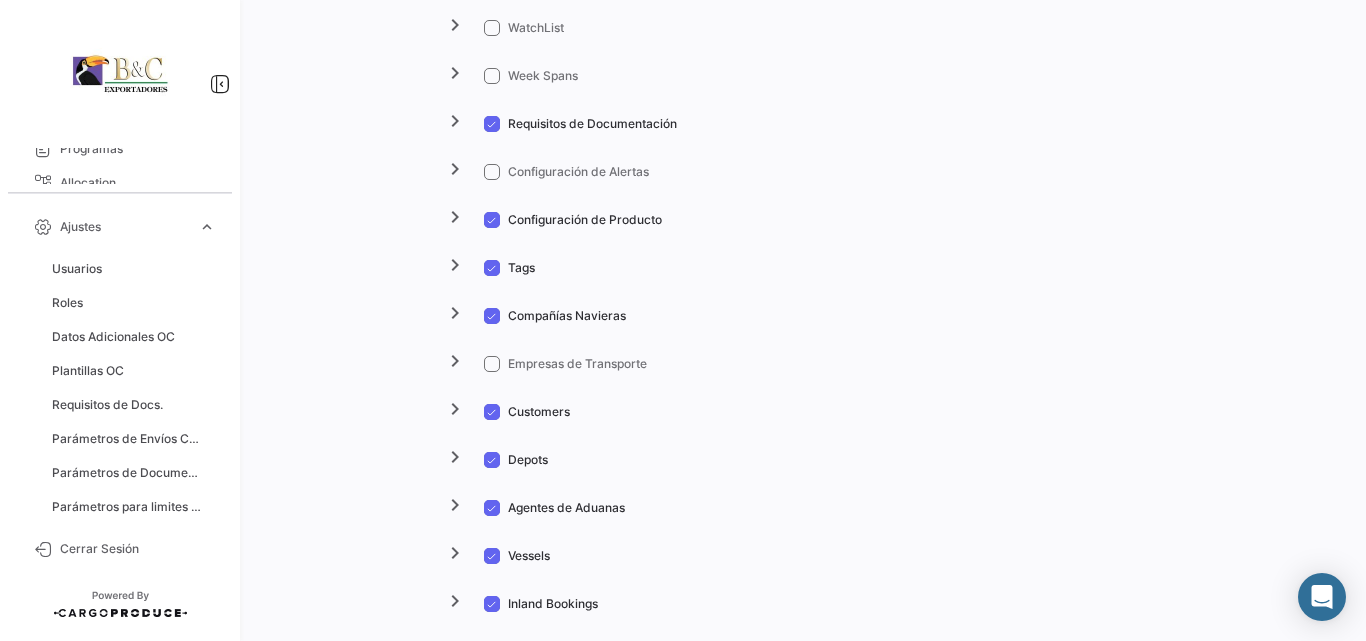 click at bounding box center [492, 220] 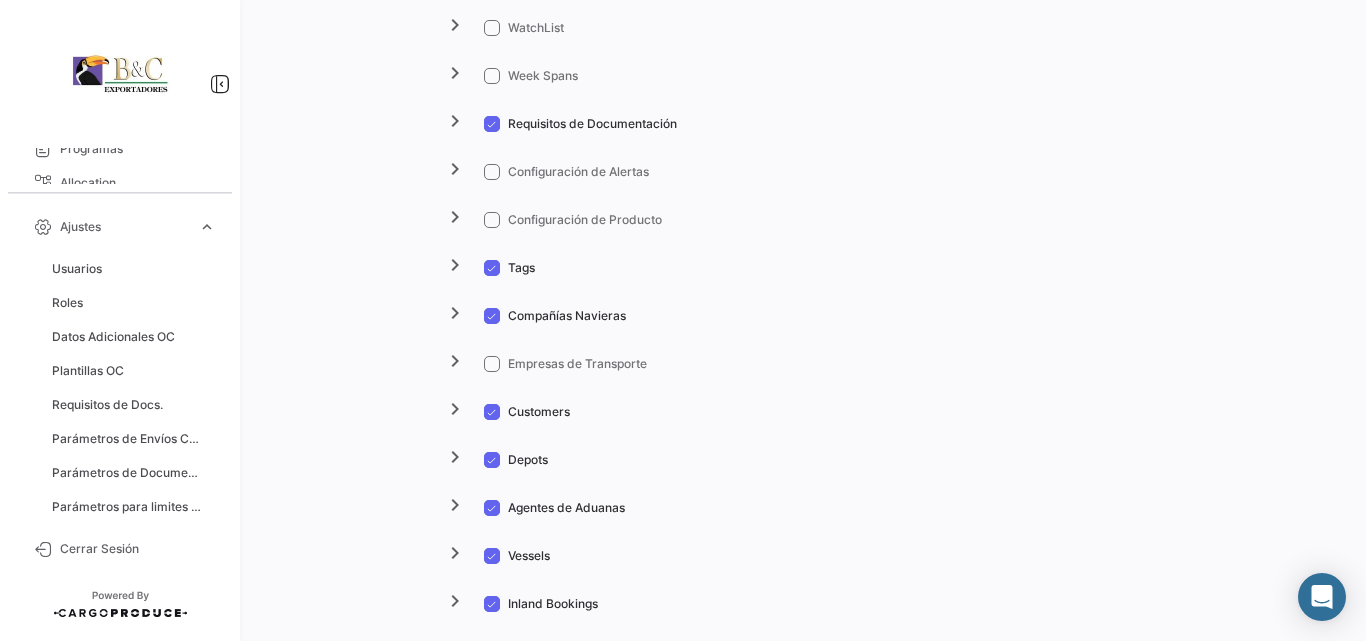 click at bounding box center (492, 268) 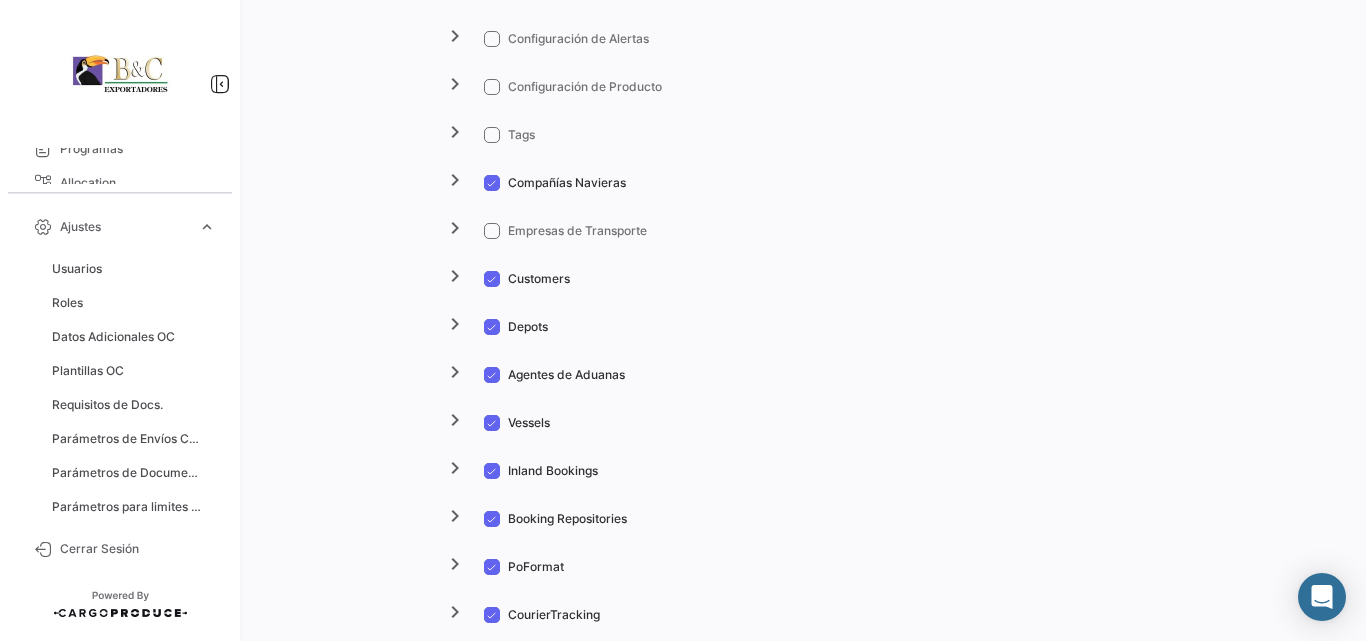 scroll, scrollTop: 1667, scrollLeft: 0, axis: vertical 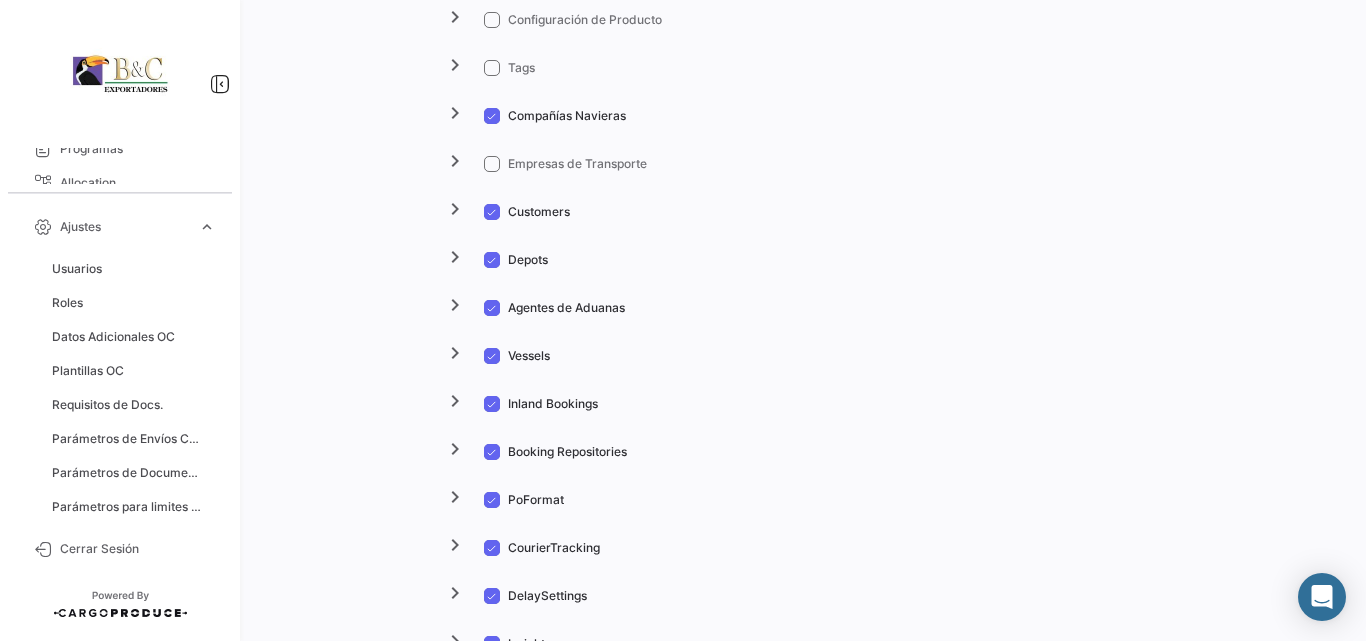 click at bounding box center (492, 116) 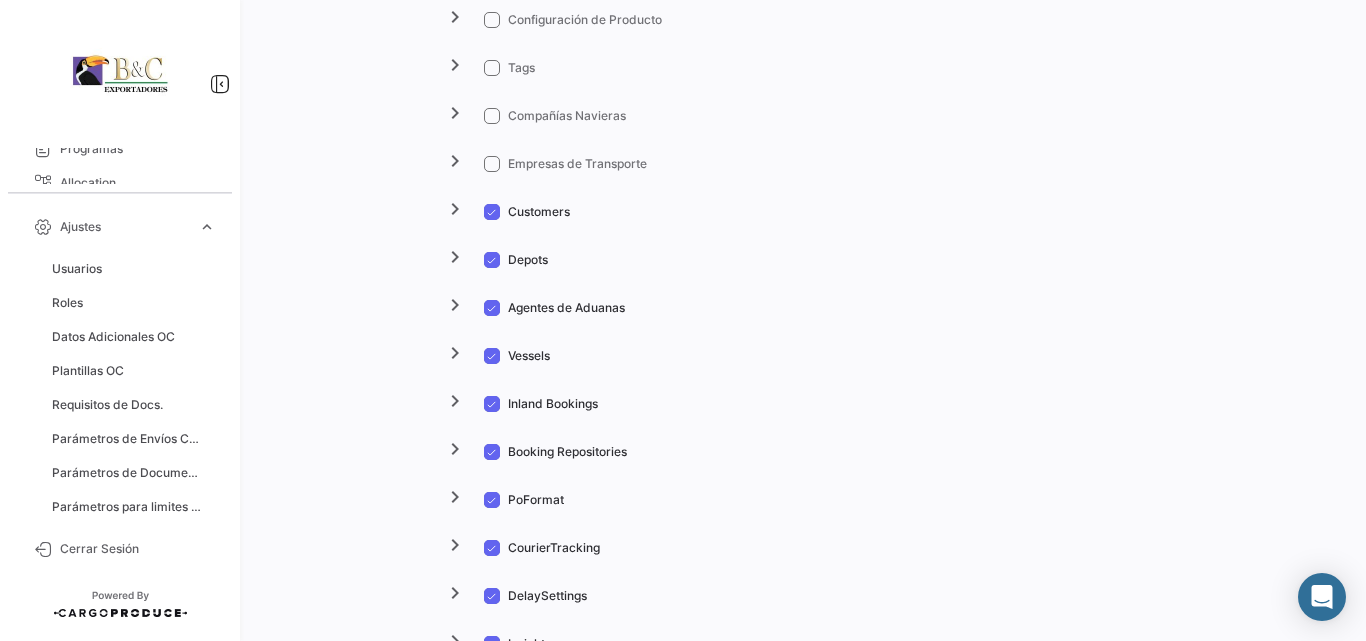 click at bounding box center (492, 212) 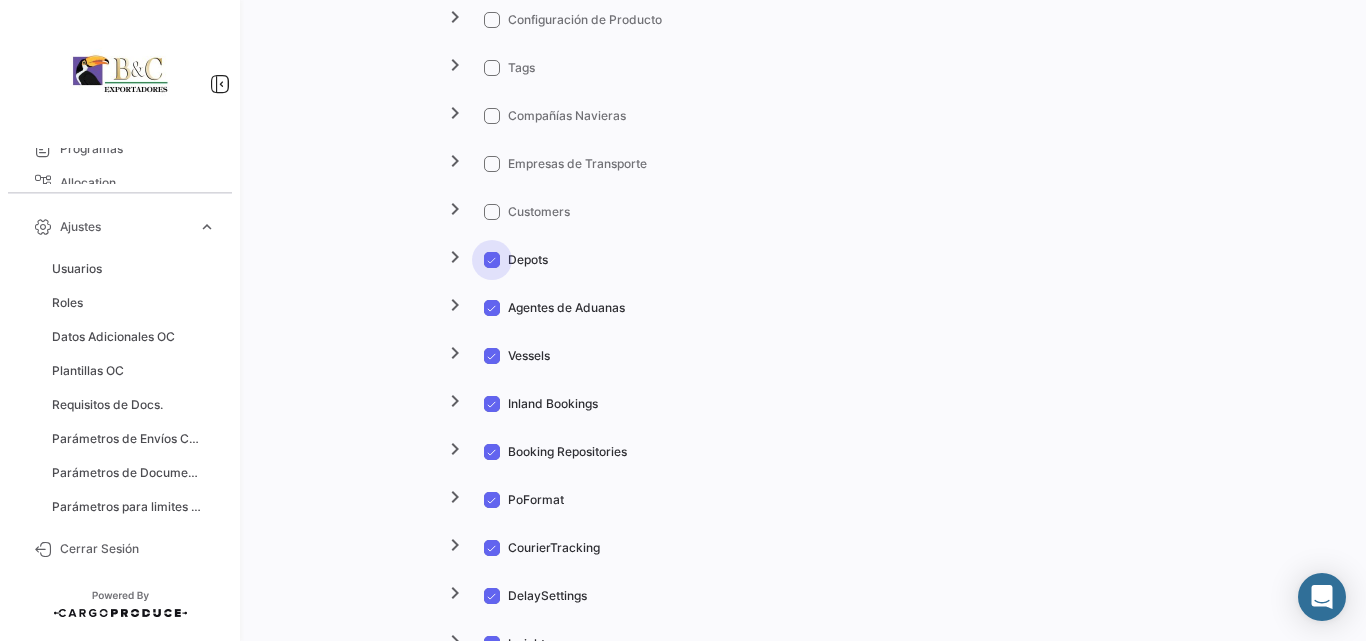click at bounding box center [492, 260] 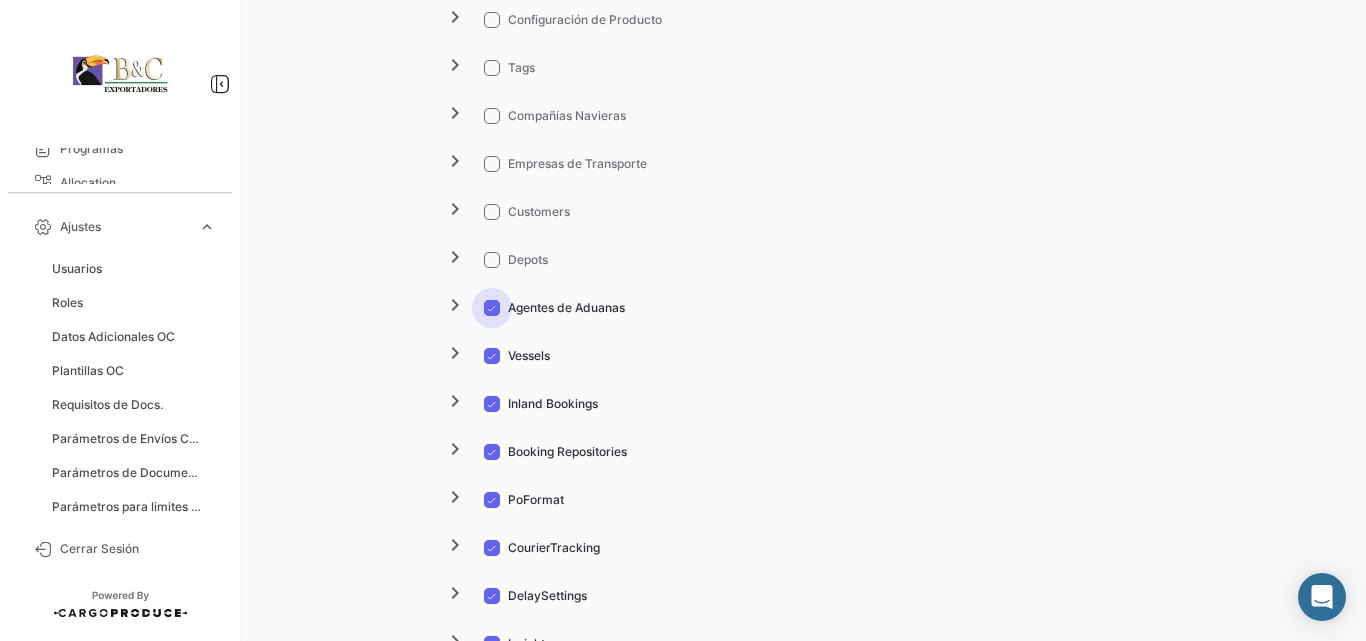 click at bounding box center [492, 308] 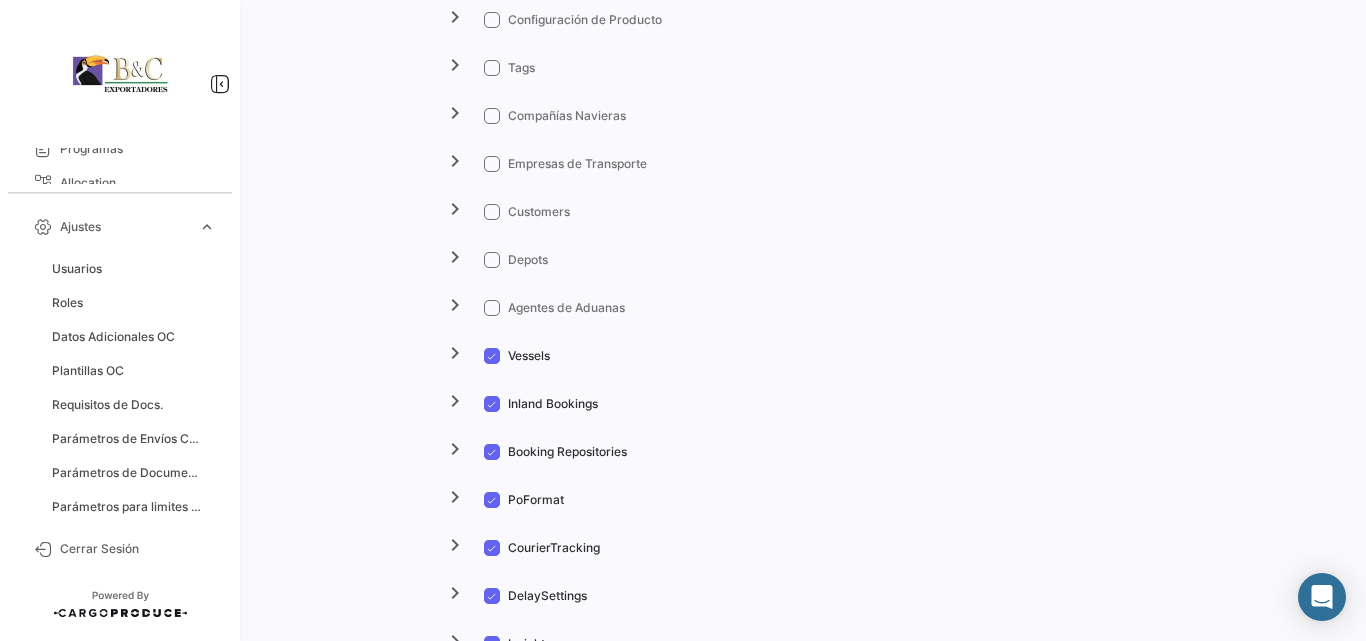click at bounding box center [492, 356] 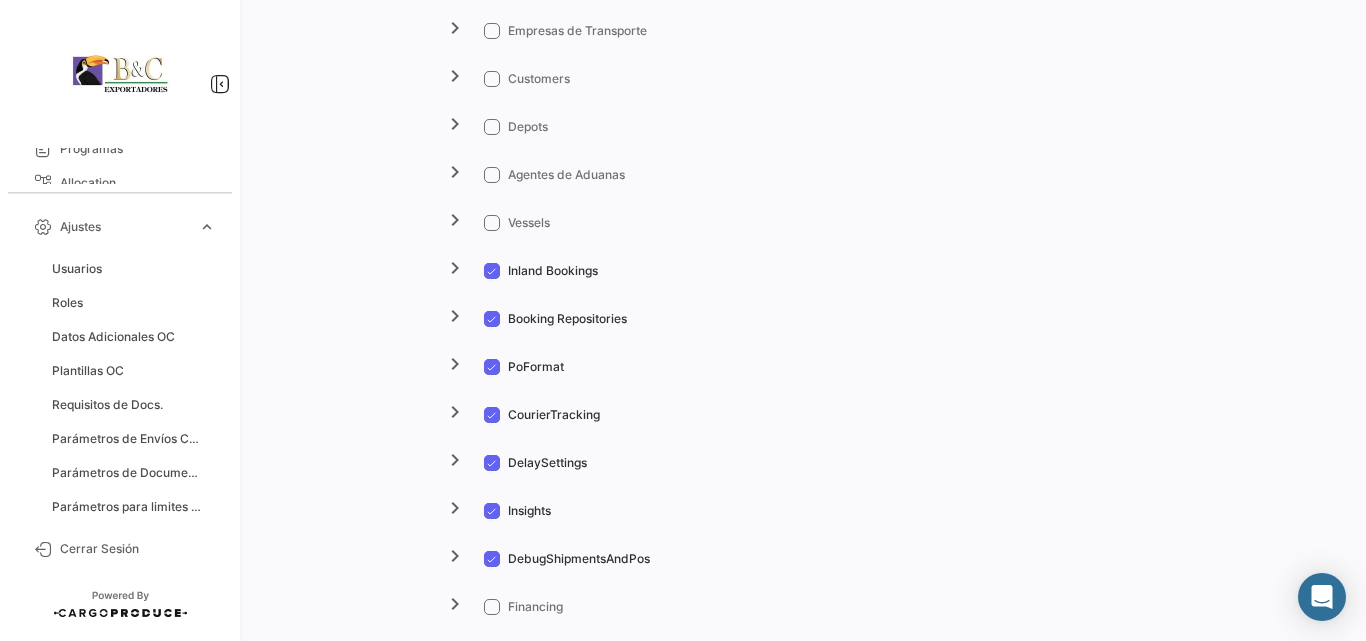 scroll, scrollTop: 1867, scrollLeft: 0, axis: vertical 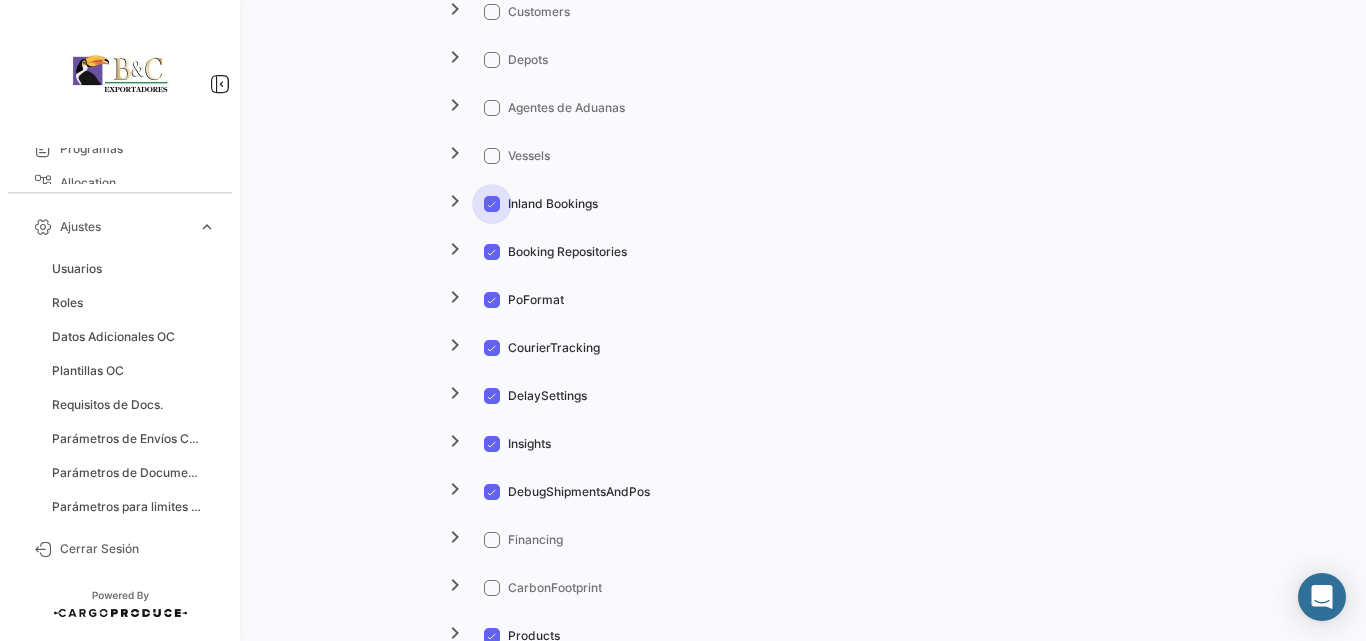 click at bounding box center [492, 204] 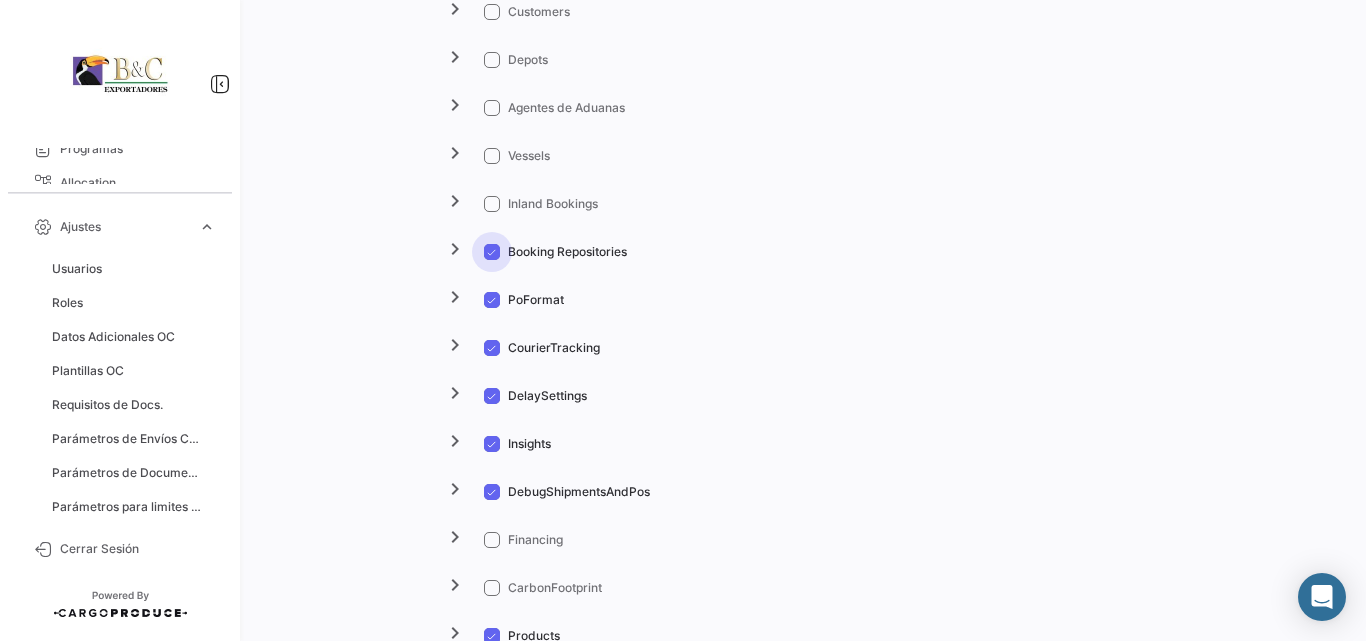 click at bounding box center (492, 252) 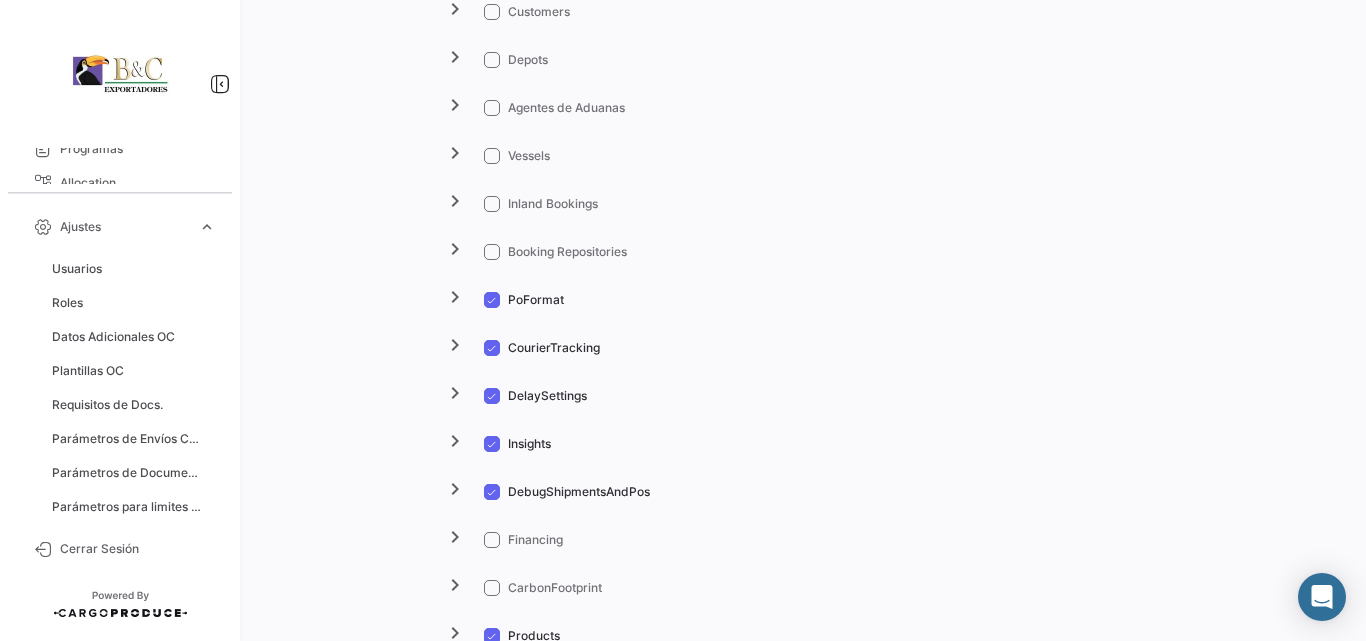 scroll, scrollTop: 2000, scrollLeft: 0, axis: vertical 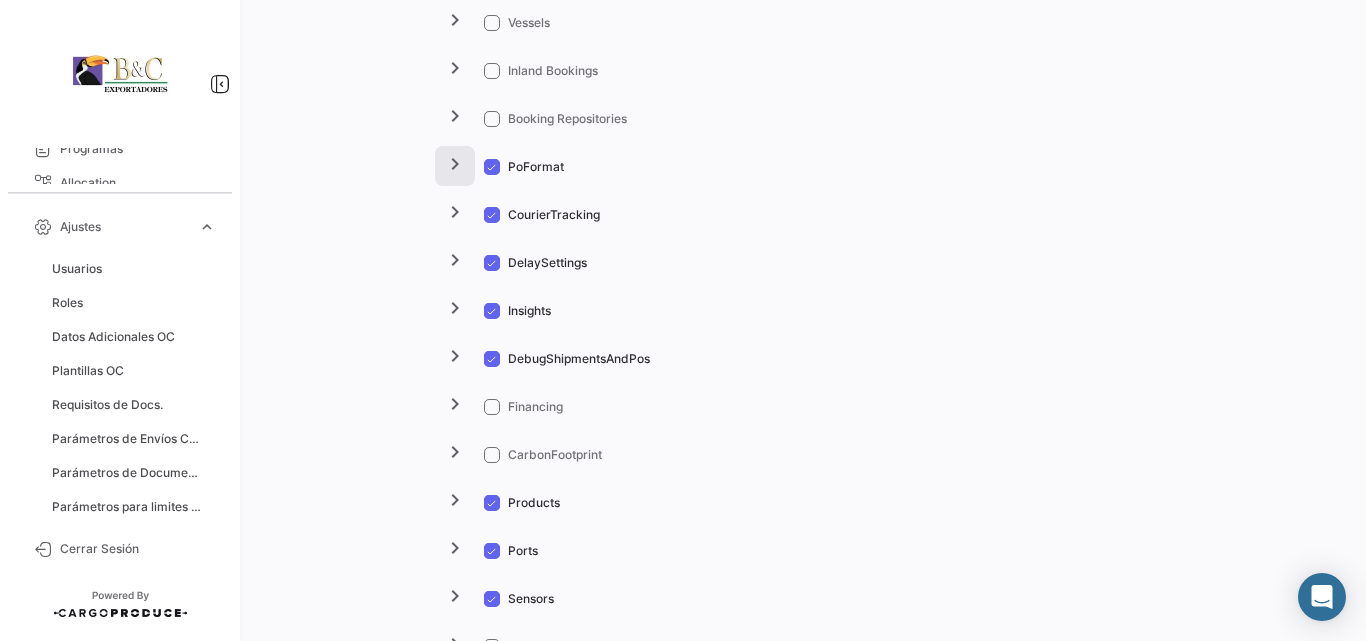 click on "chevron_right" 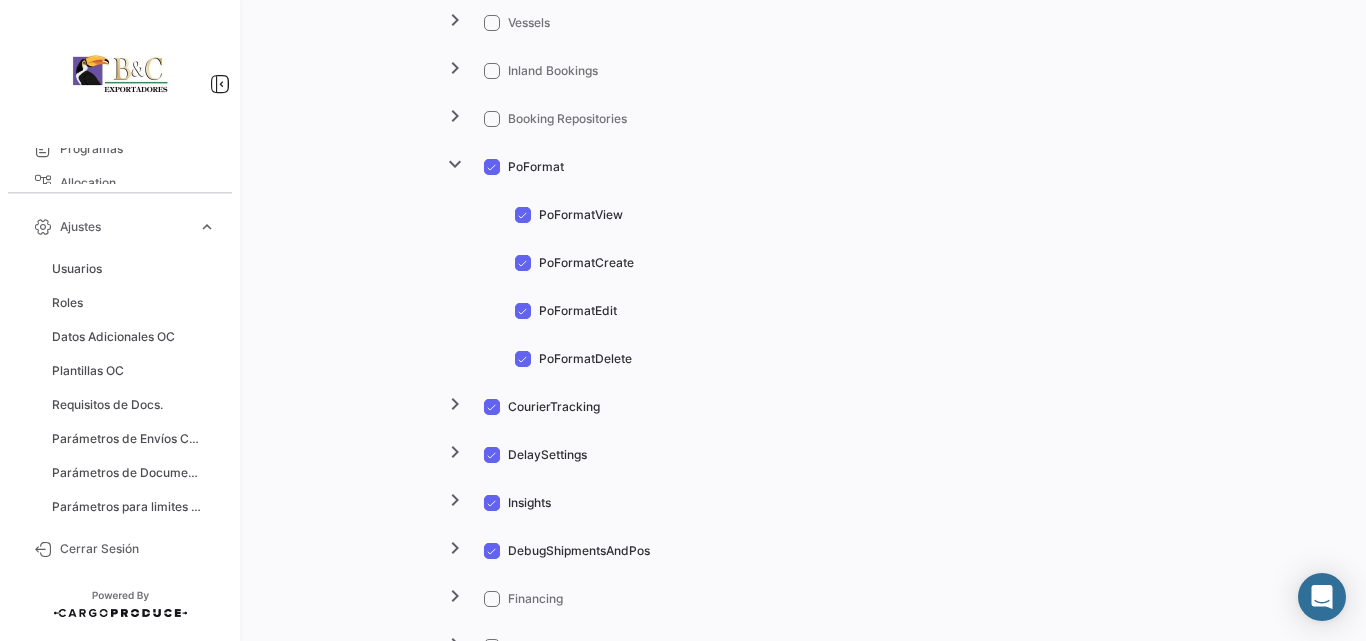 drag, startPoint x: 451, startPoint y: 170, endPoint x: 393, endPoint y: 243, distance: 93.23626 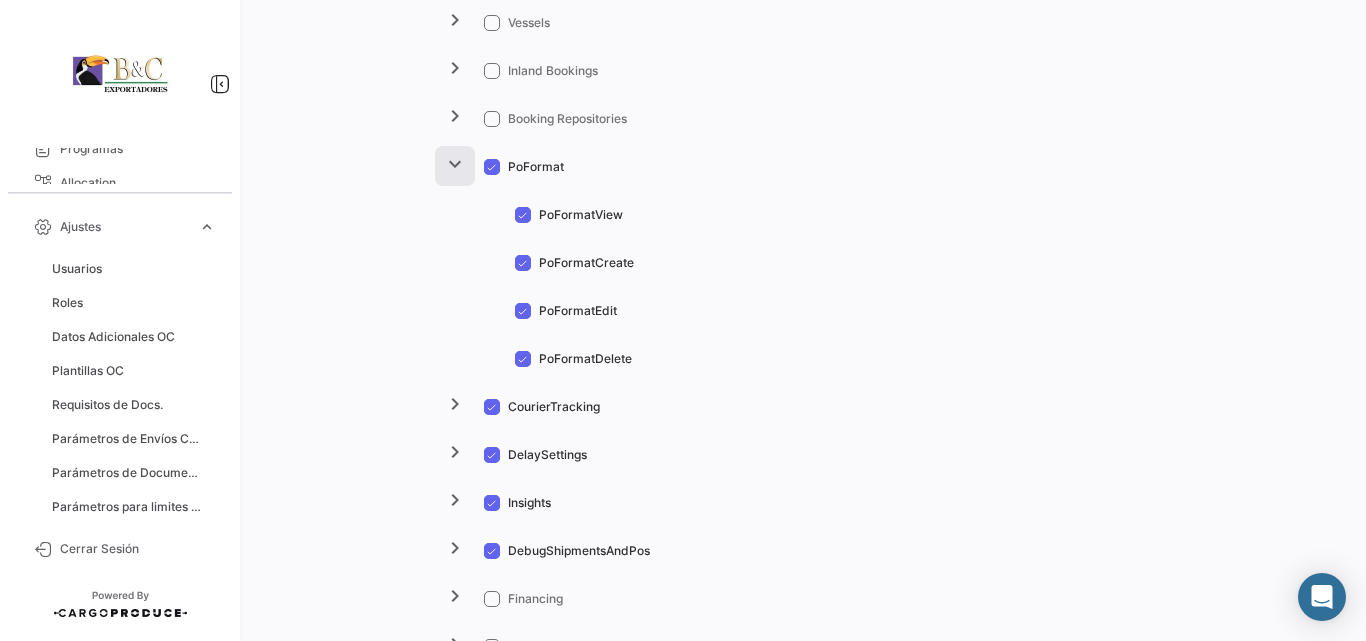 click on "expand_more" 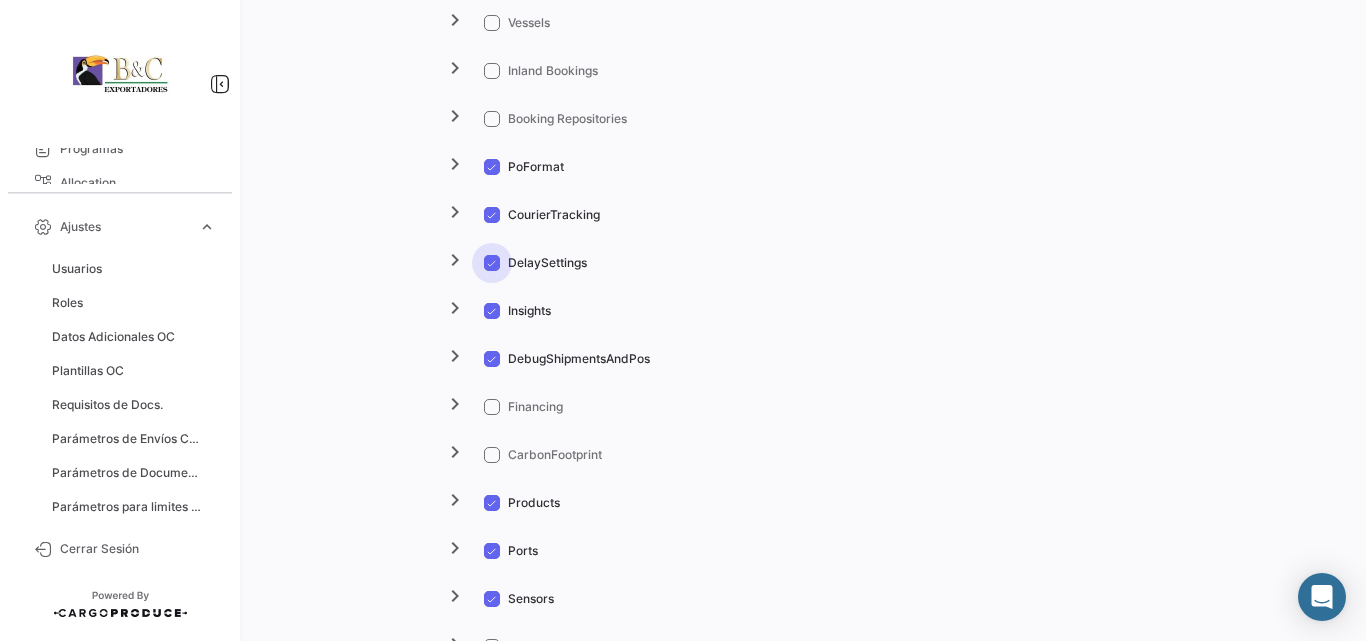 click at bounding box center [492, 263] 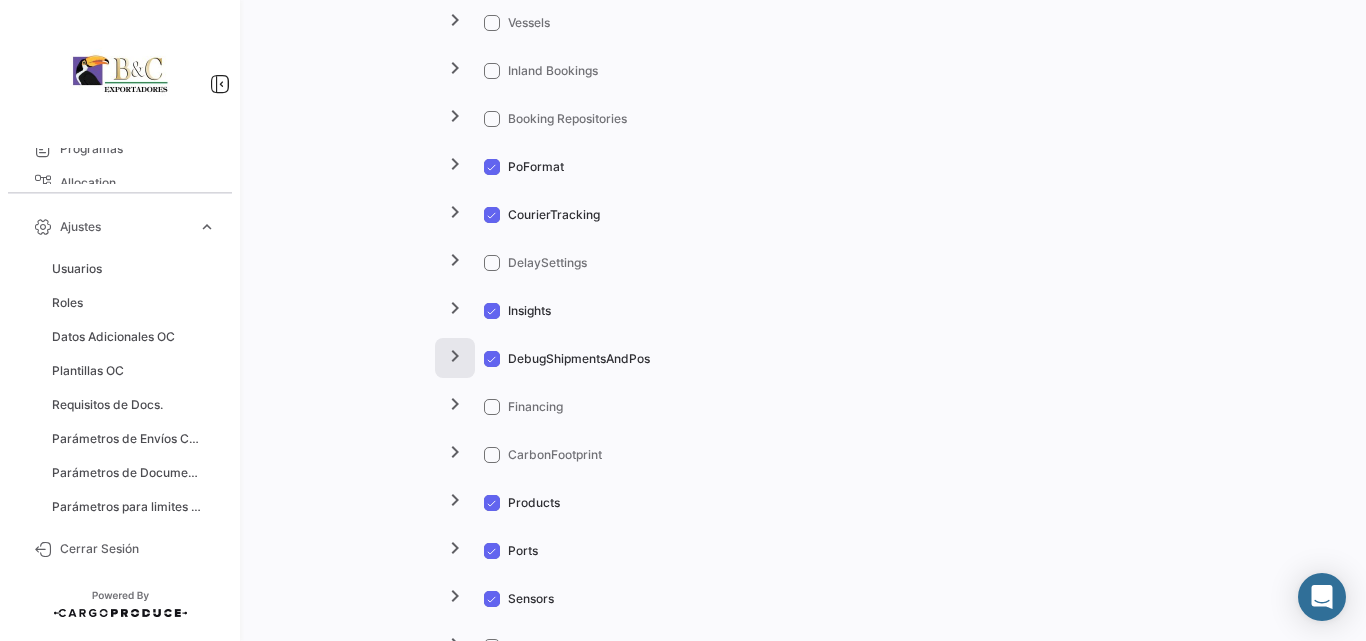 scroll, scrollTop: 2133, scrollLeft: 0, axis: vertical 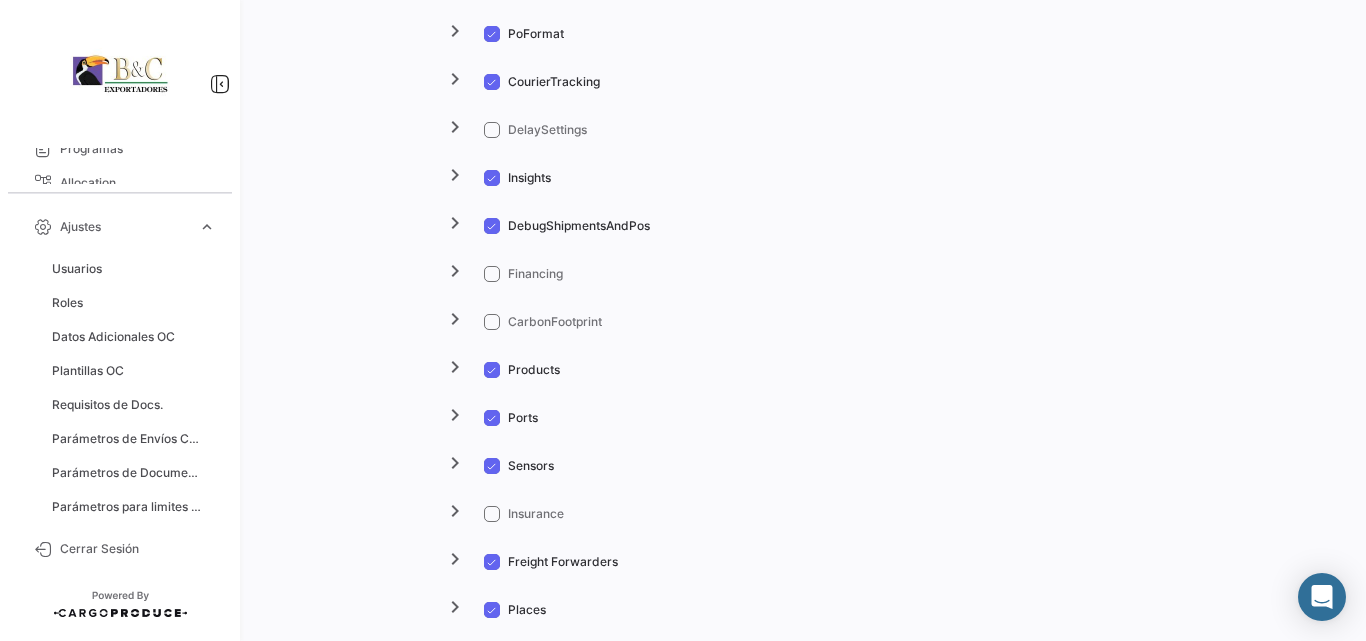 click at bounding box center [492, 226] 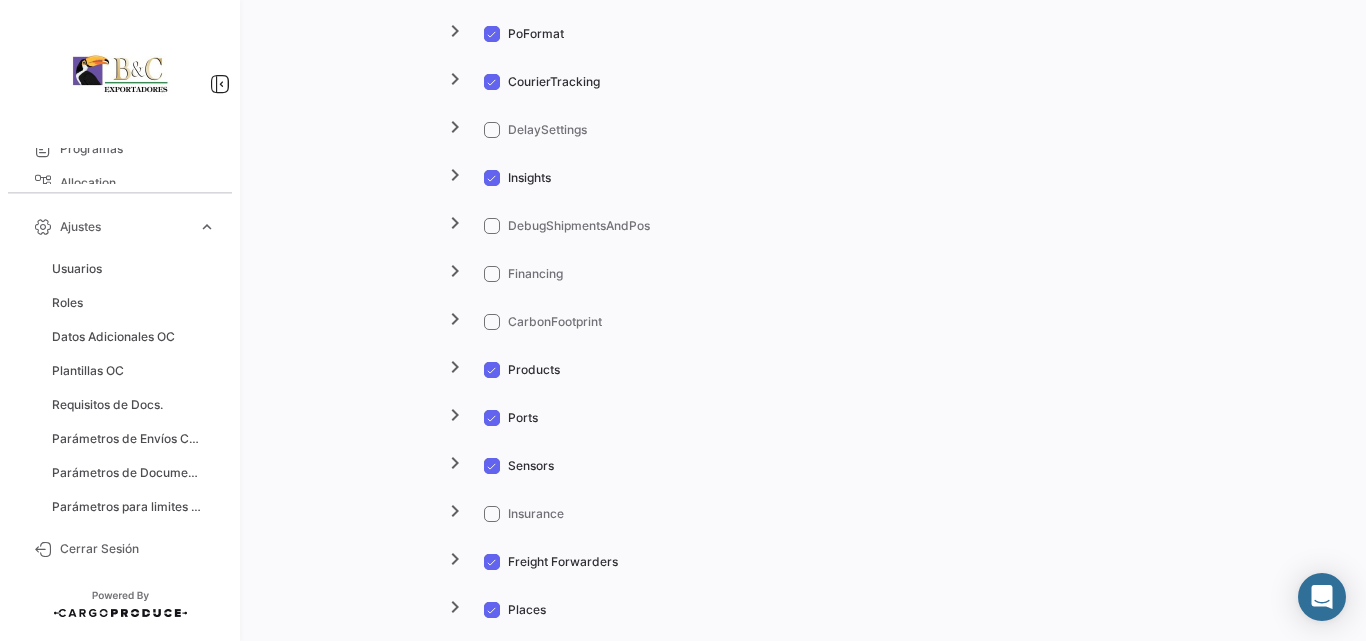 scroll, scrollTop: 2400, scrollLeft: 0, axis: vertical 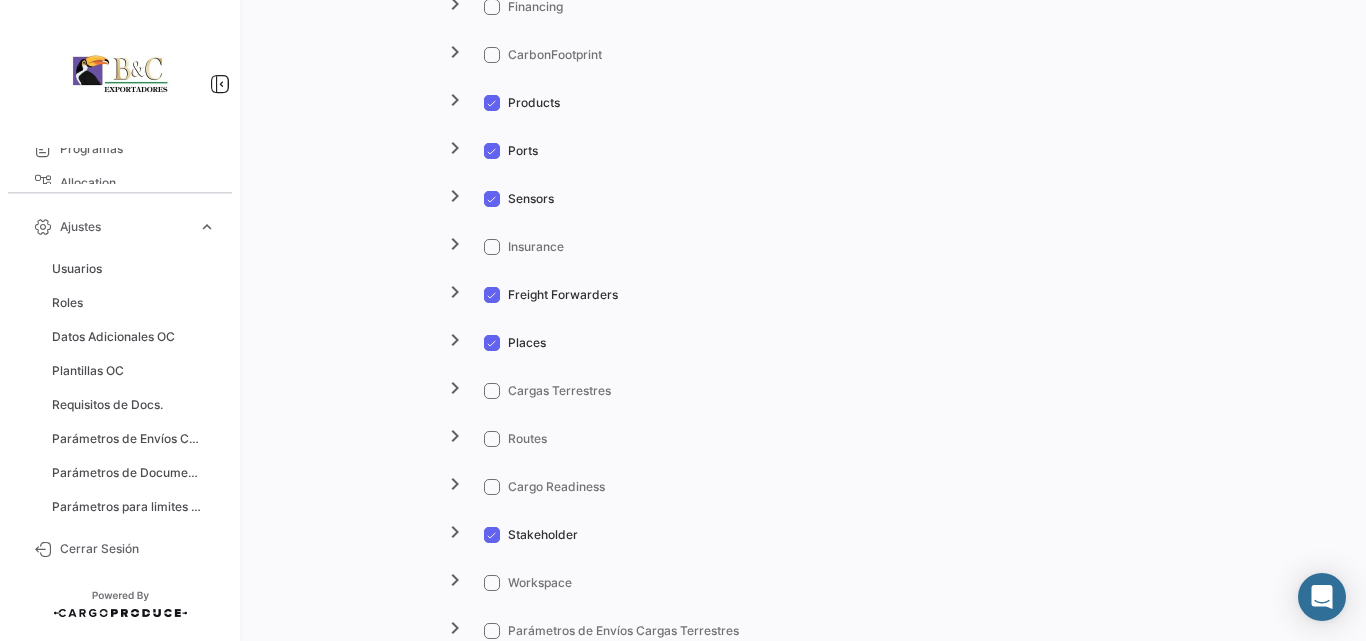 drag, startPoint x: 487, startPoint y: 103, endPoint x: 483, endPoint y: 123, distance: 20.396078 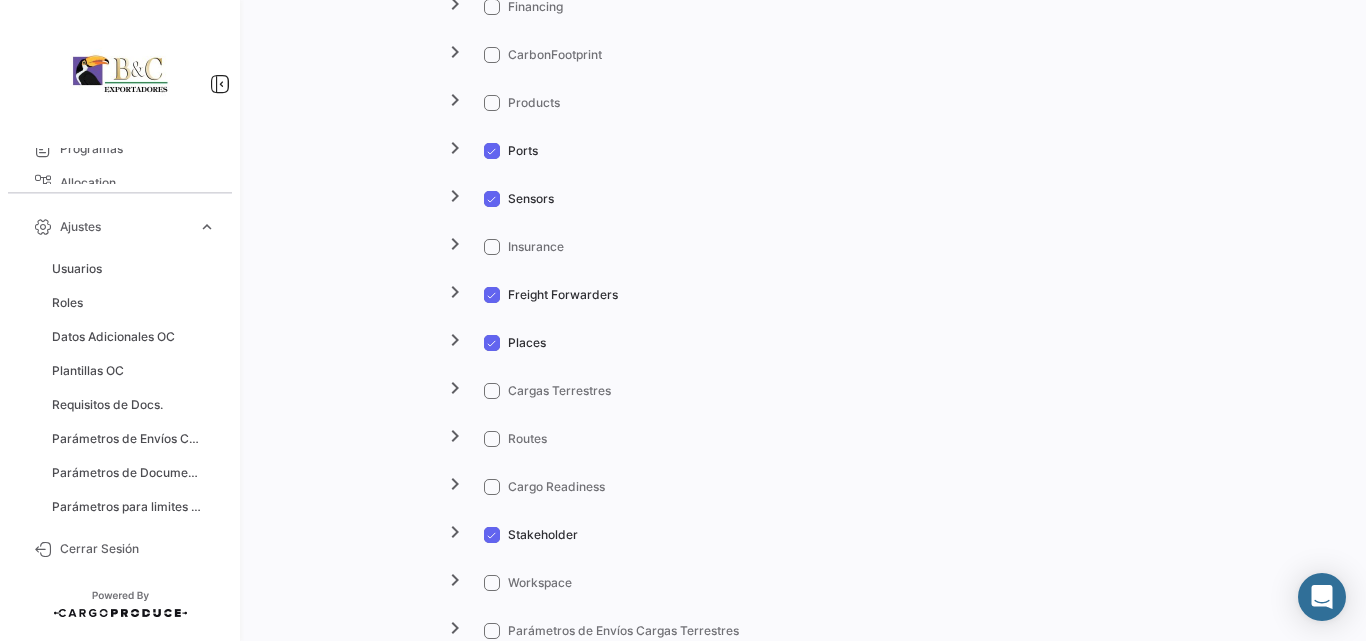 click at bounding box center [492, 151] 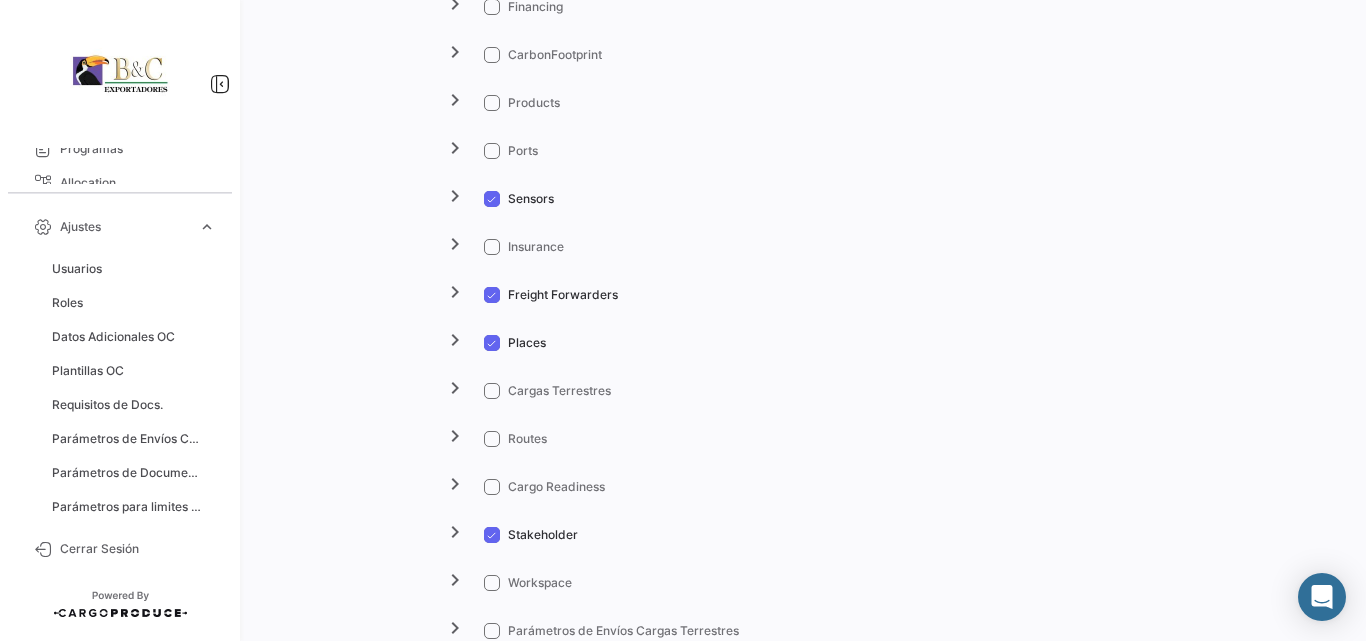 scroll, scrollTop: 2533, scrollLeft: 0, axis: vertical 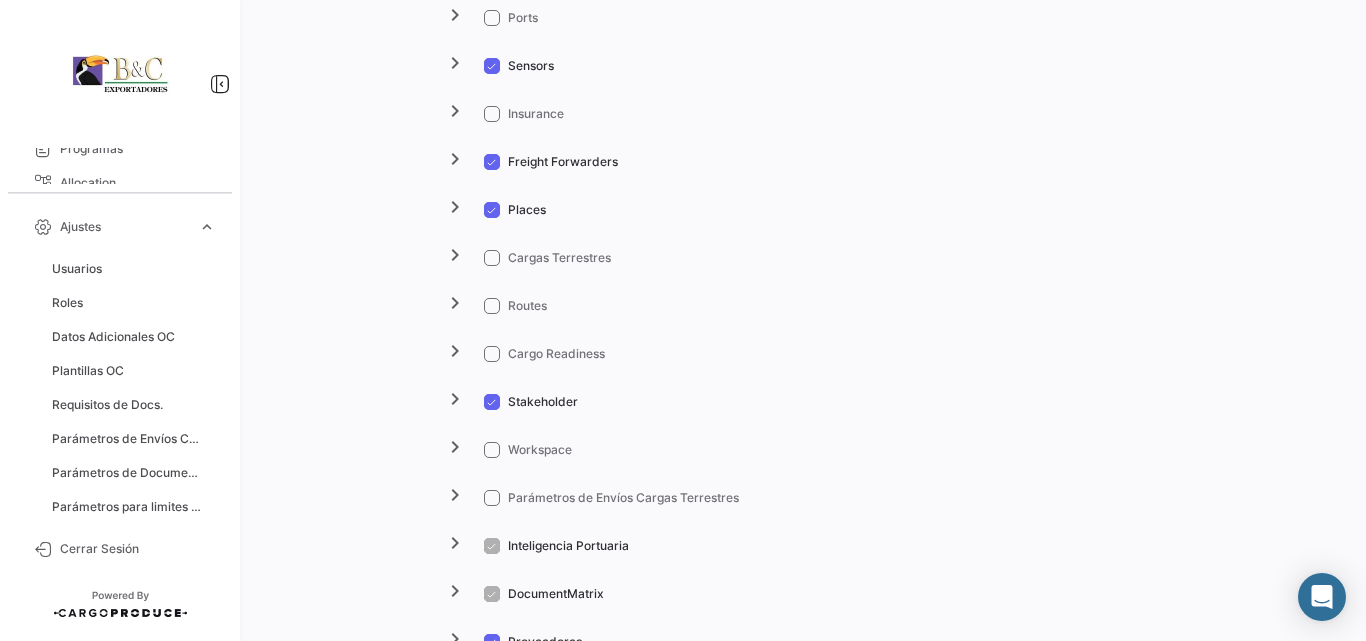click at bounding box center (492, 162) 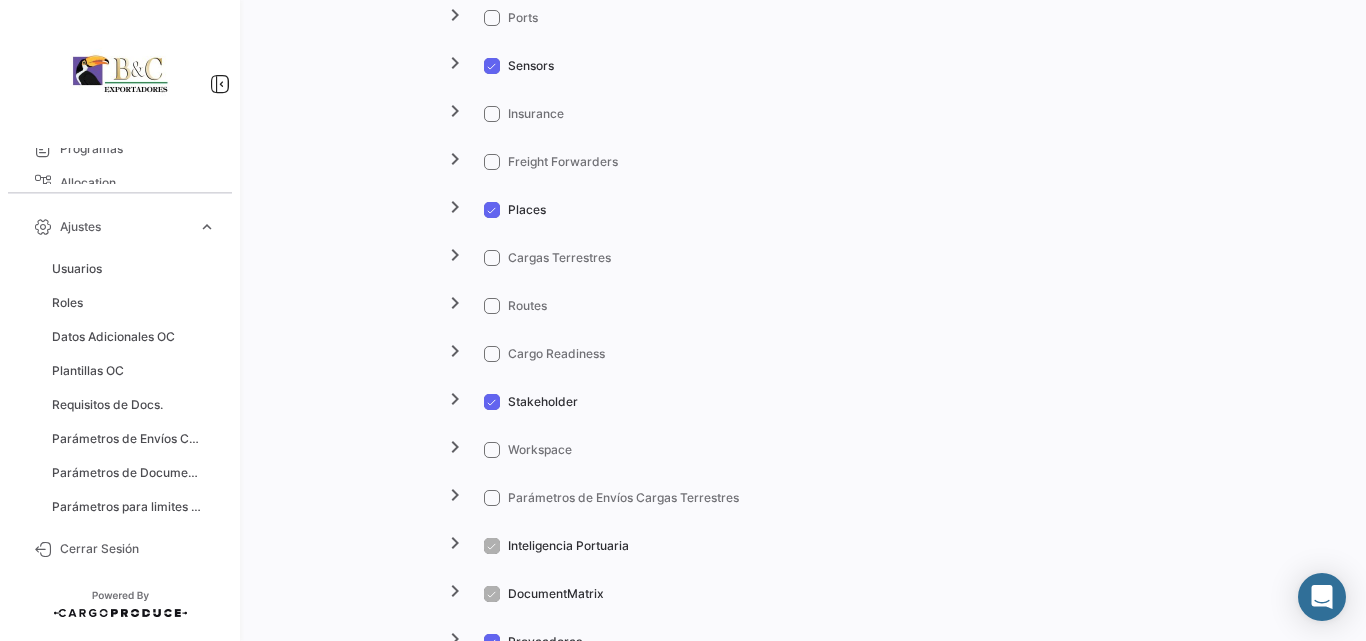 click at bounding box center [492, 210] 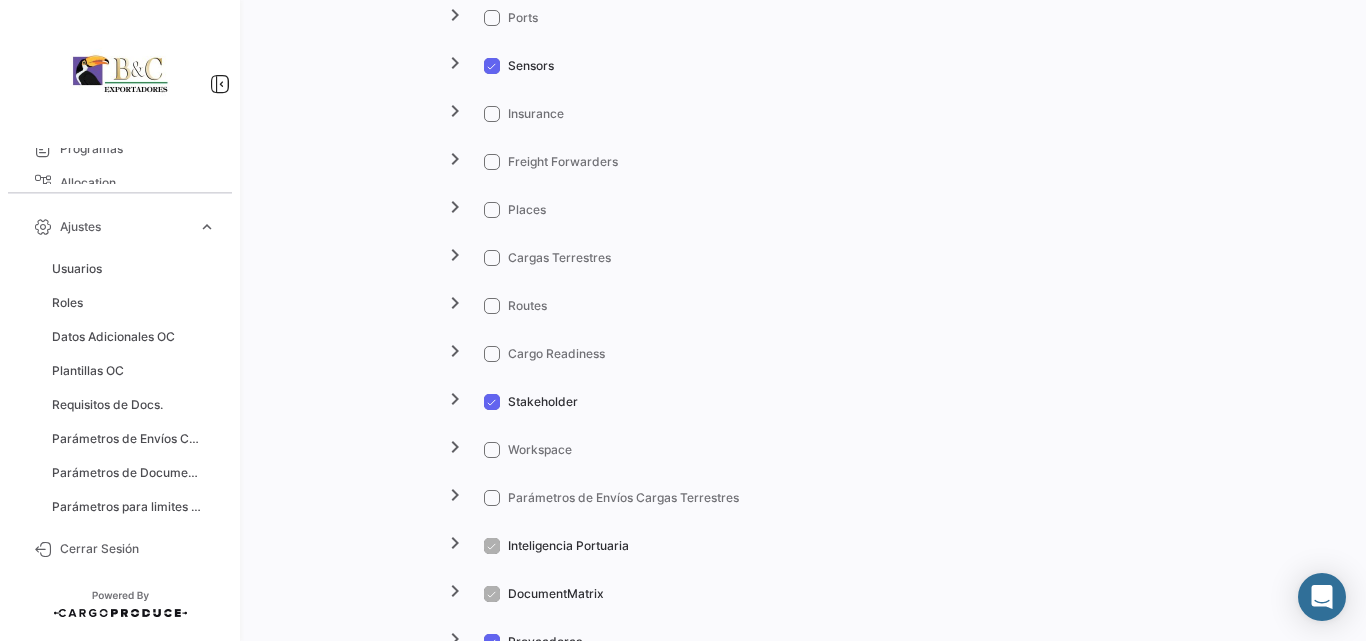 scroll, scrollTop: 2733, scrollLeft: 0, axis: vertical 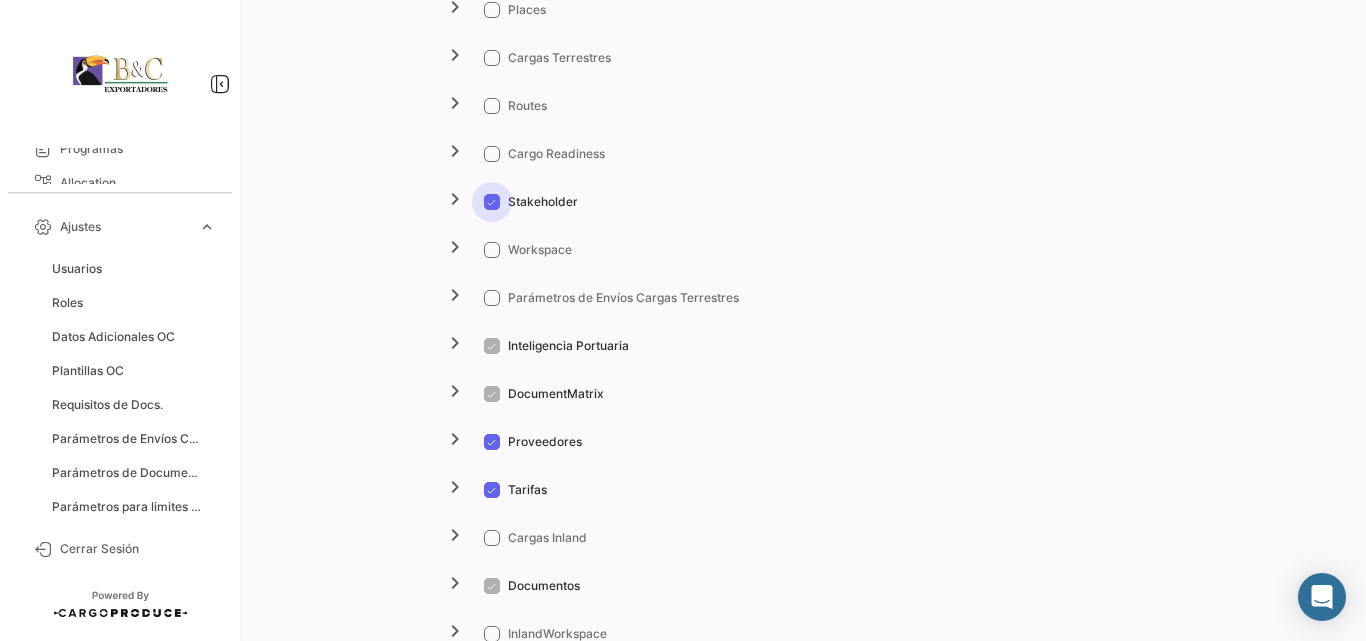 click at bounding box center [492, 202] 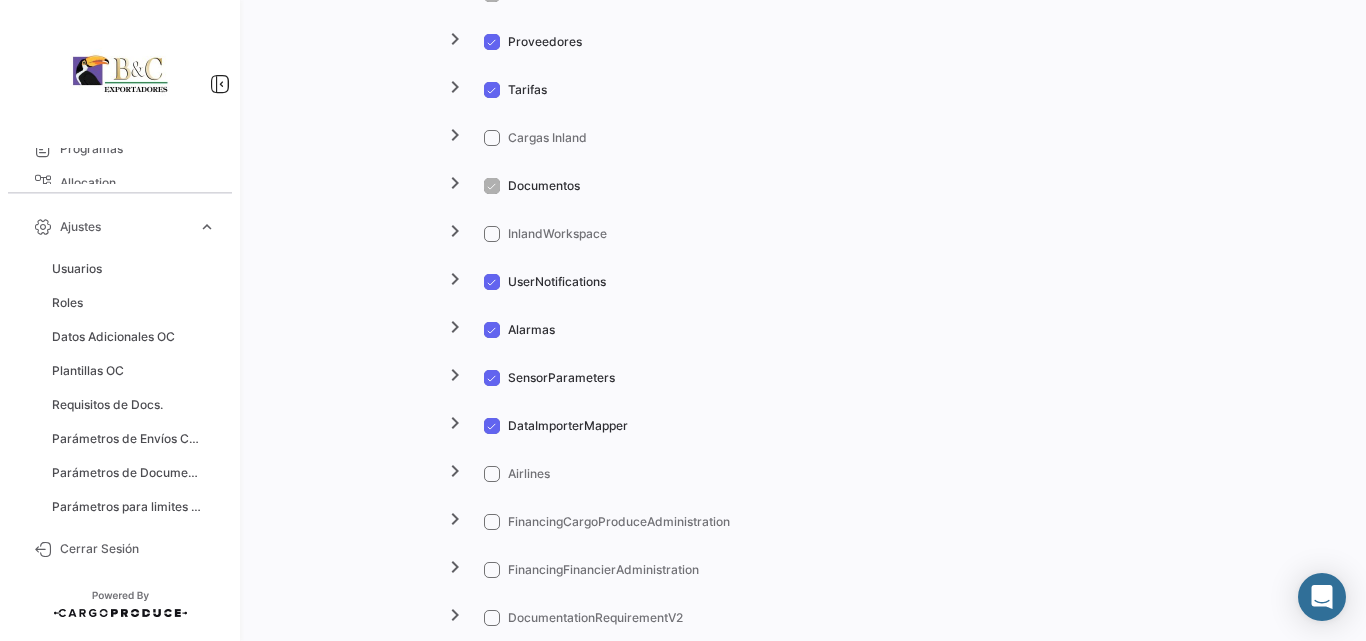 scroll, scrollTop: 3200, scrollLeft: 0, axis: vertical 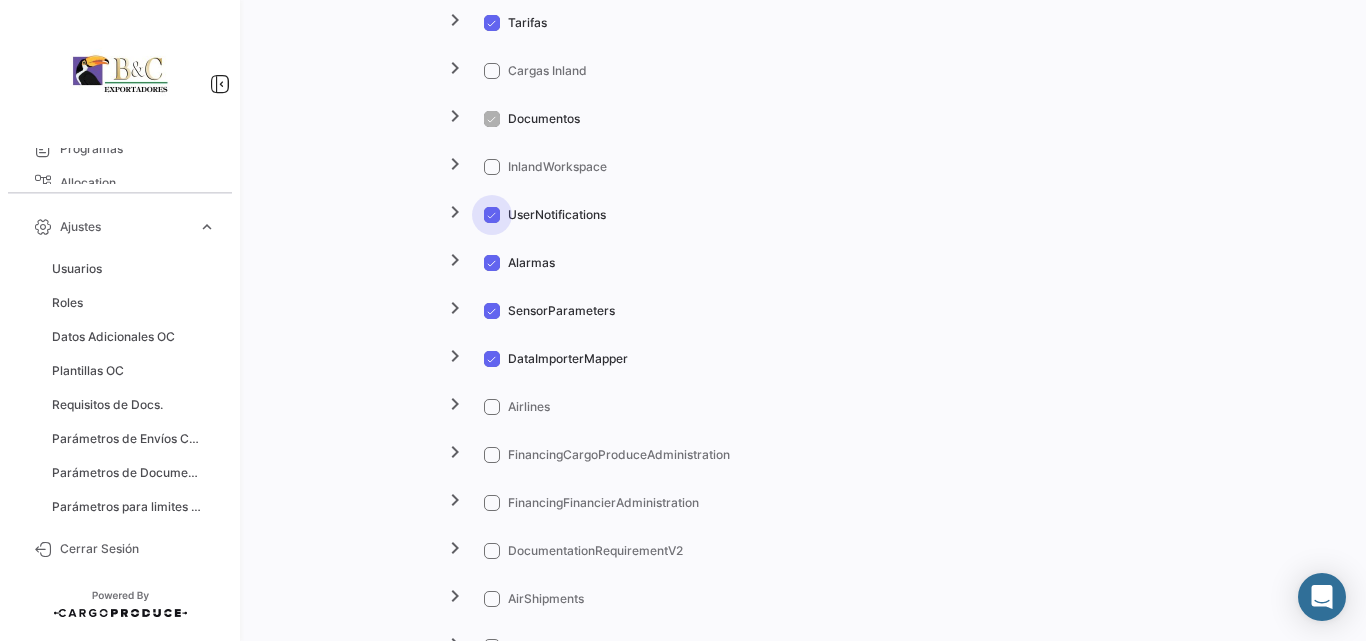 click at bounding box center [492, 215] 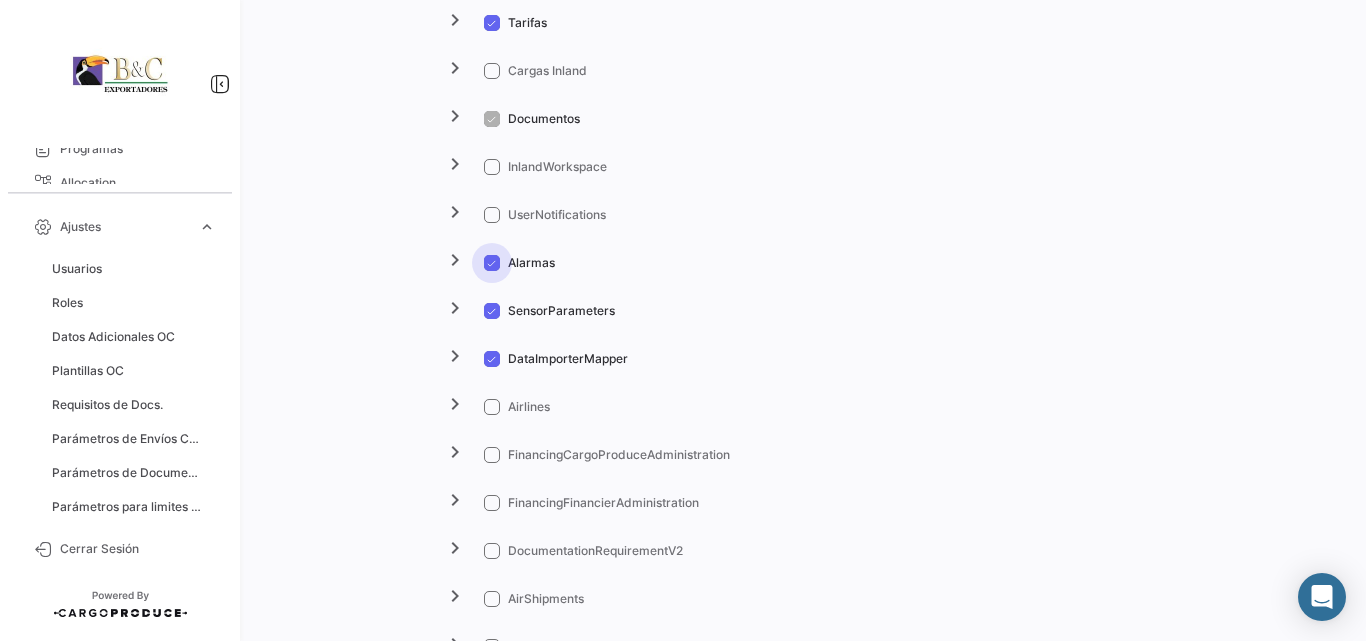 click at bounding box center [492, 263] 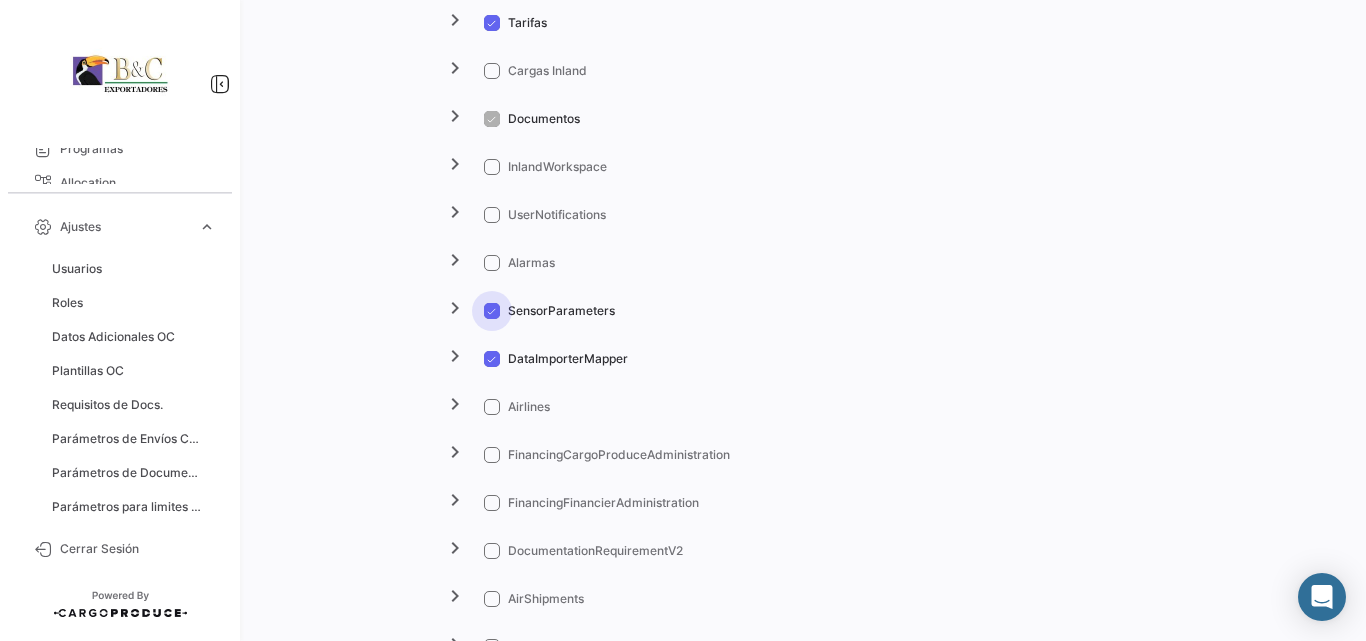 click at bounding box center [492, 311] 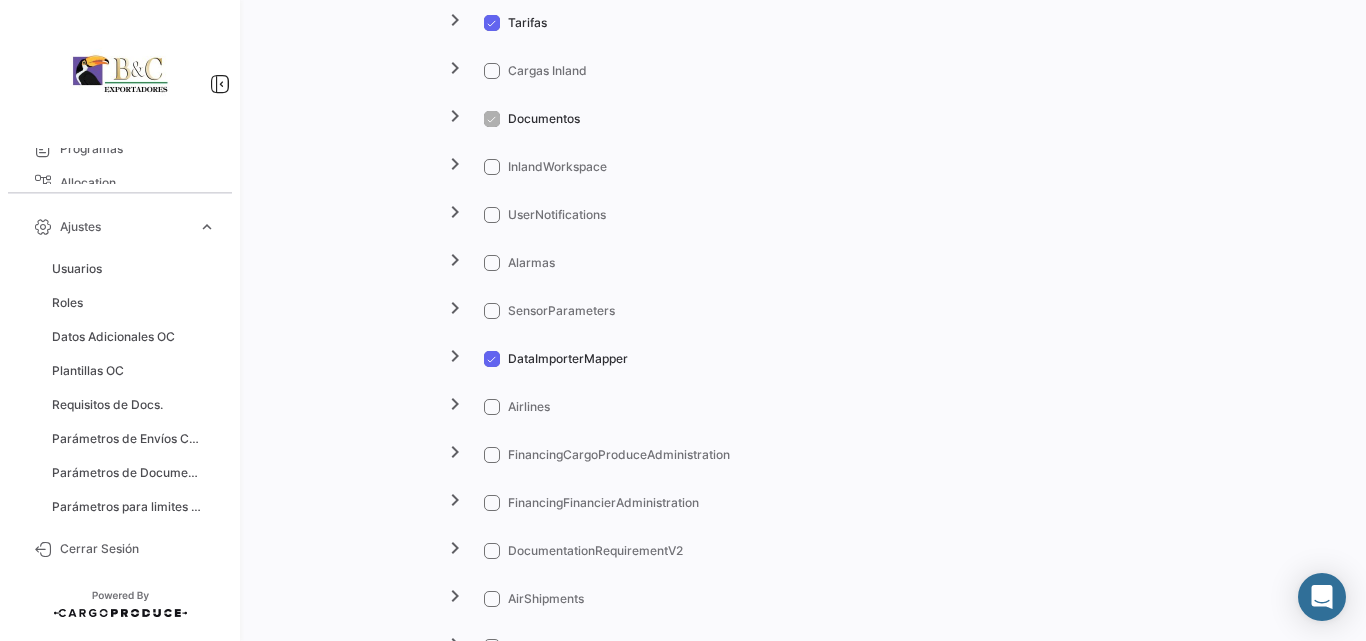 click at bounding box center [492, 311] 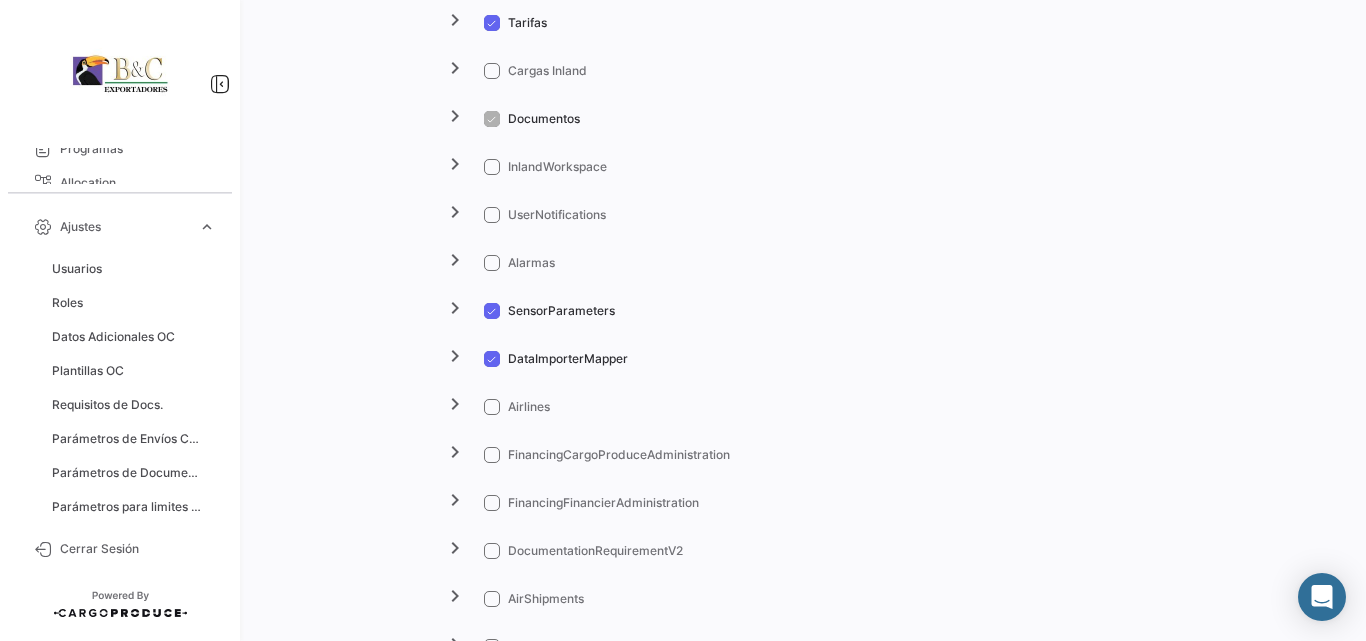 click at bounding box center (492, 359) 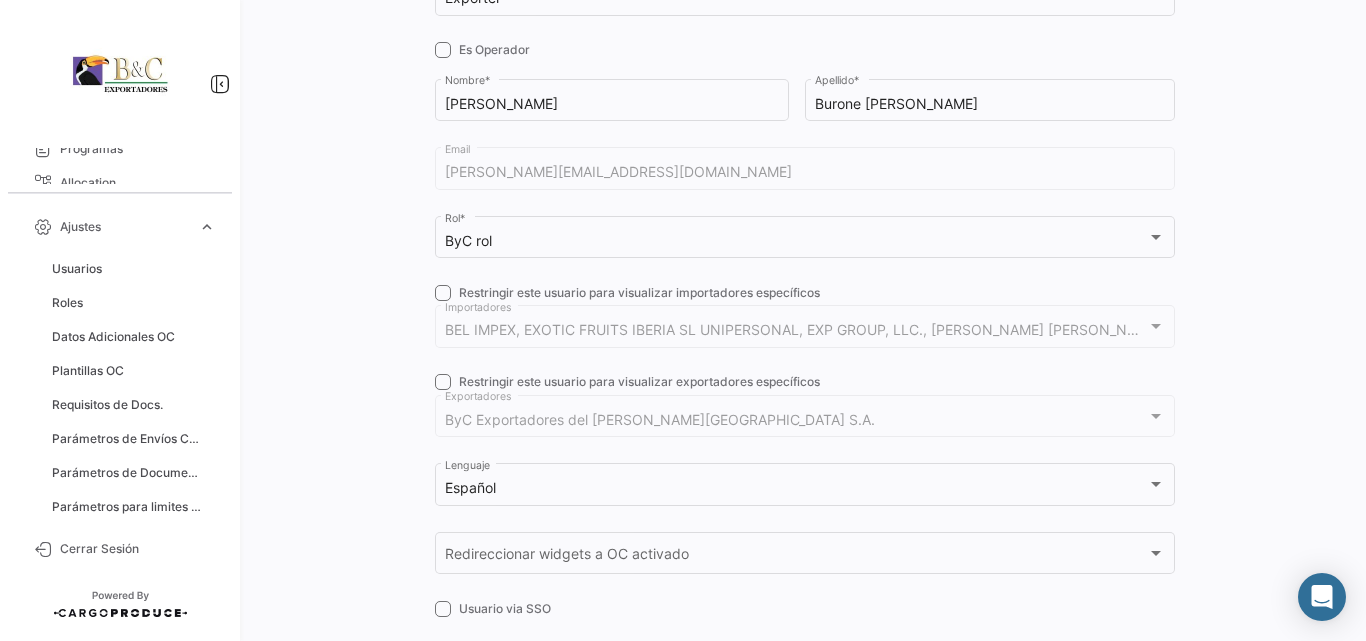 scroll, scrollTop: 0, scrollLeft: 0, axis: both 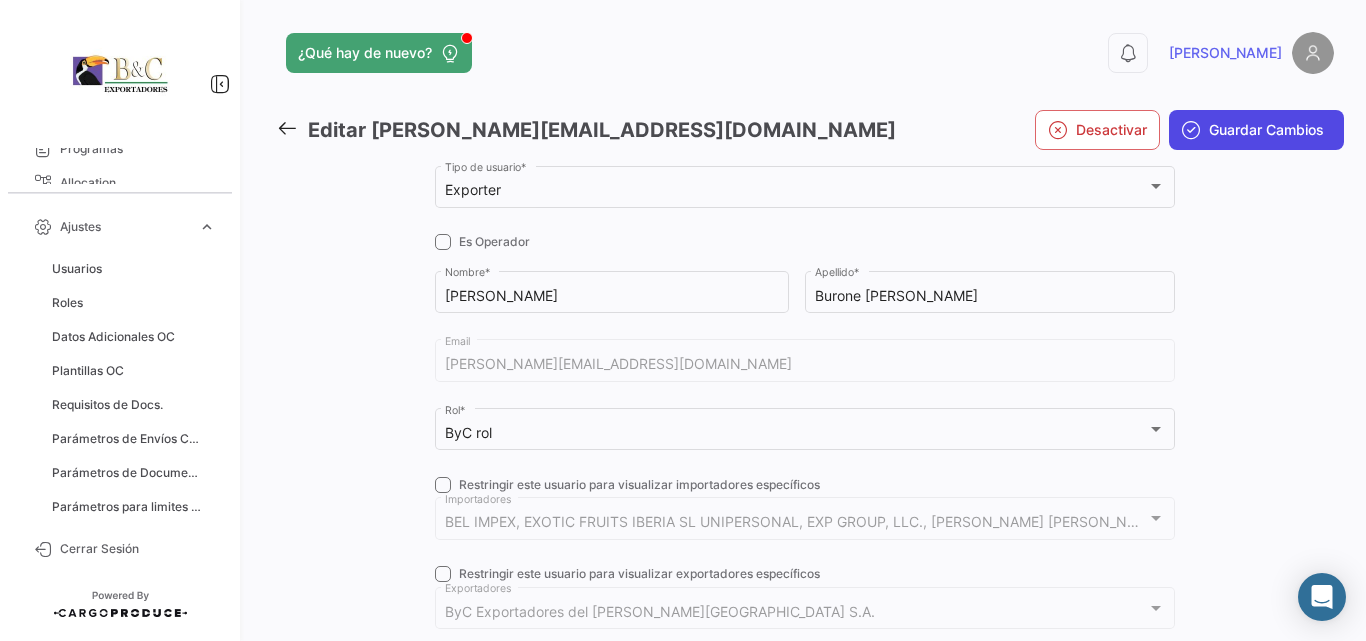 click on "Guardar Cambios" 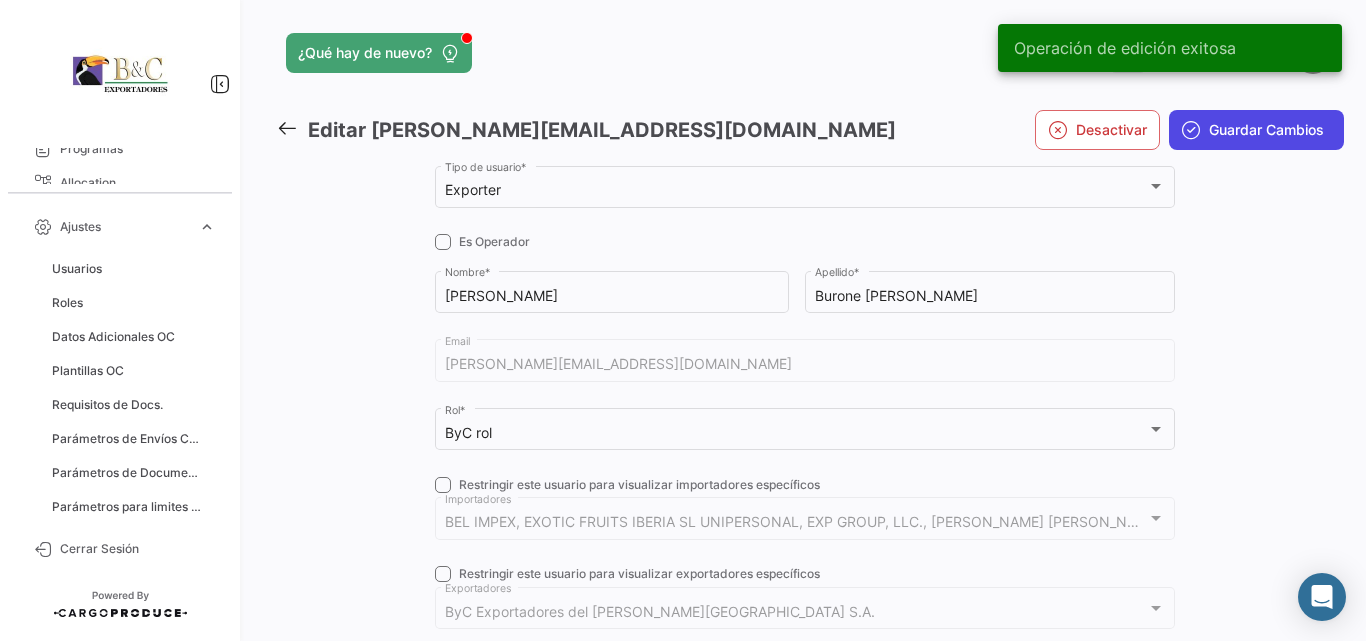click on "Guardar Cambios" 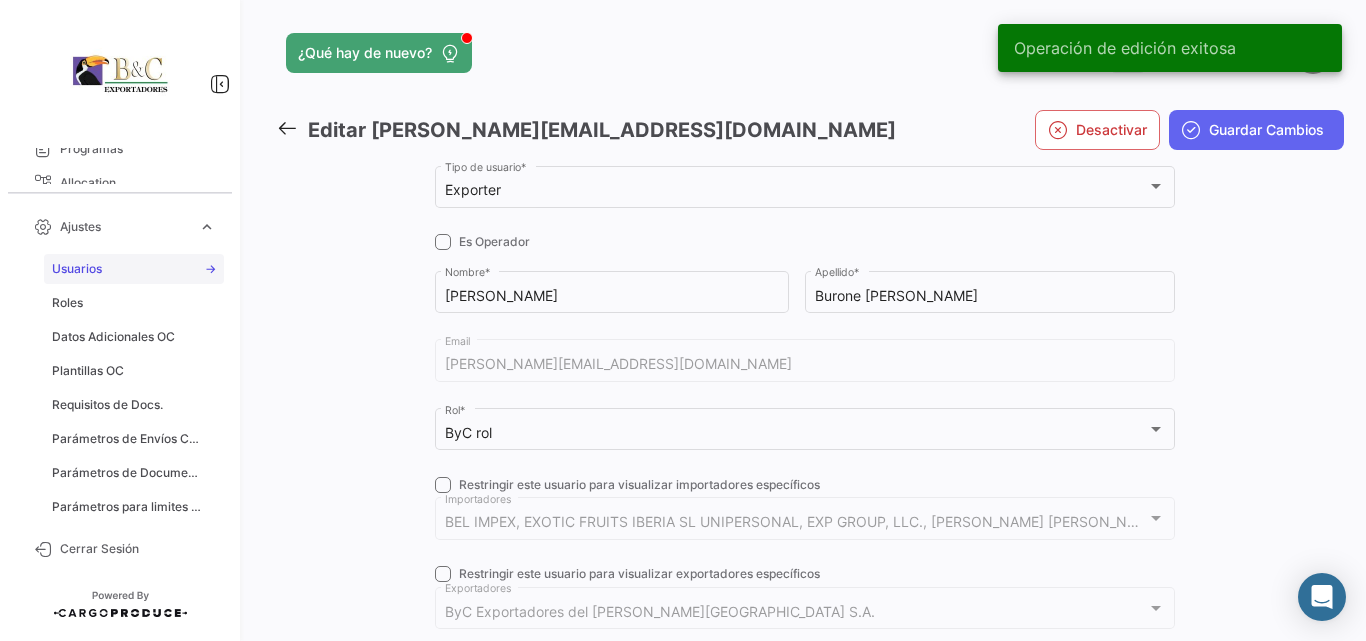 click on "Usuarios" at bounding box center (77, 269) 